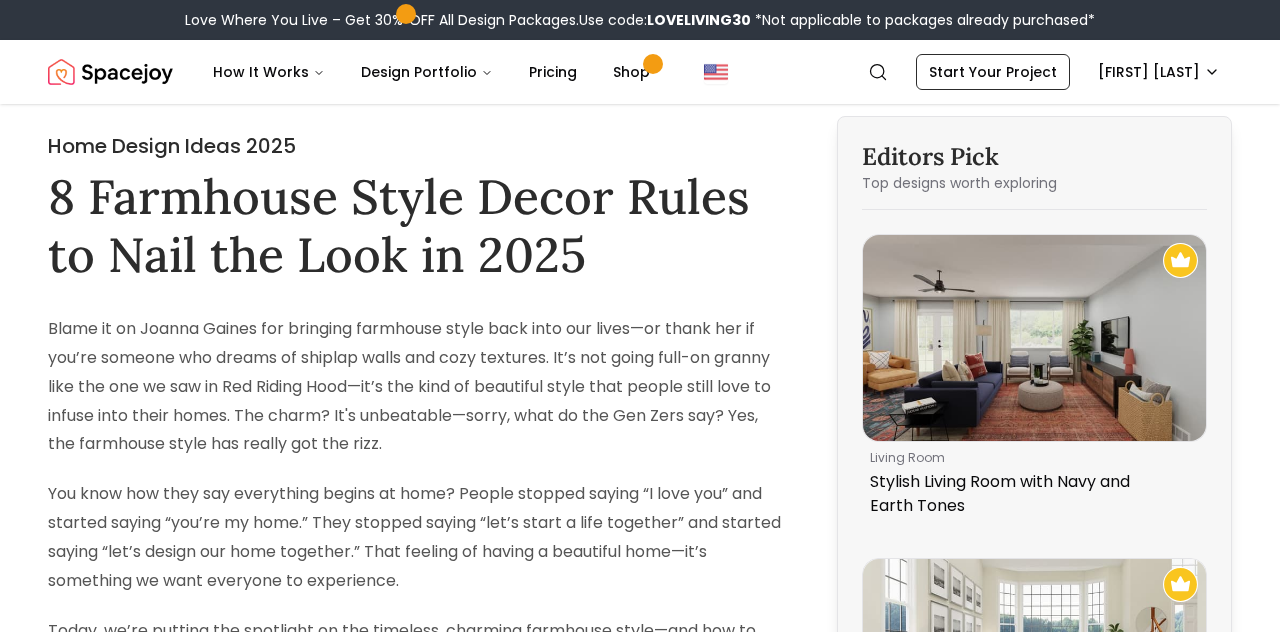 scroll, scrollTop: 0, scrollLeft: 0, axis: both 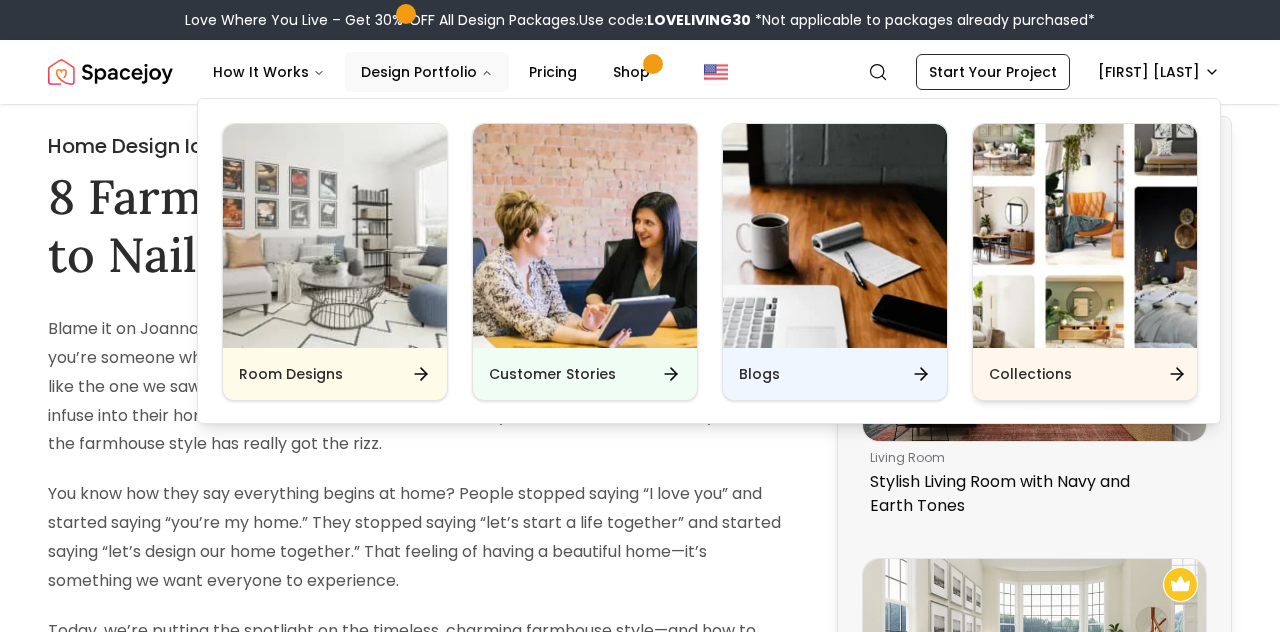 click on "Collections" at bounding box center [1085, 374] 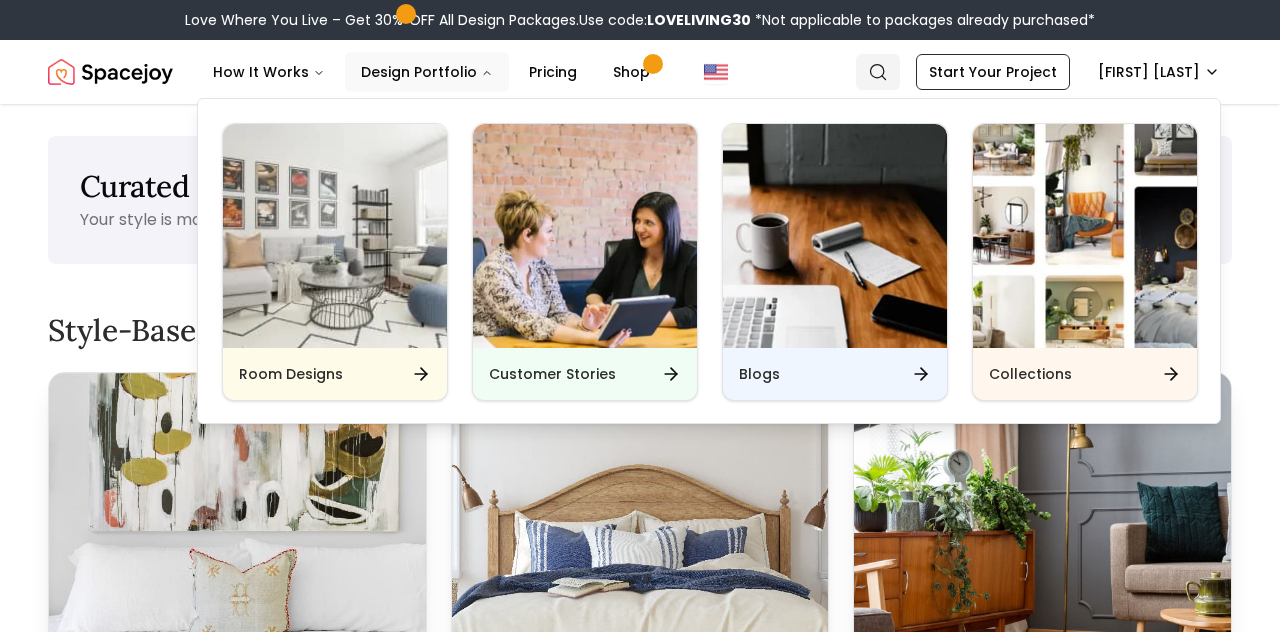 click on "Search" at bounding box center [878, 72] 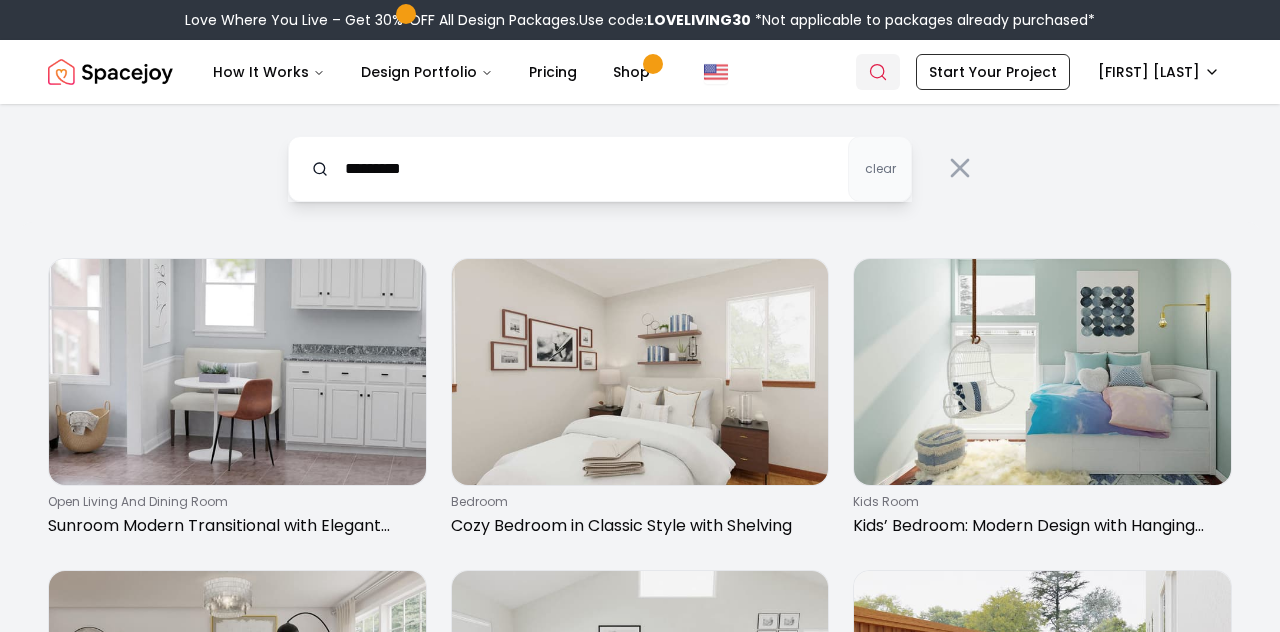 type on "*********" 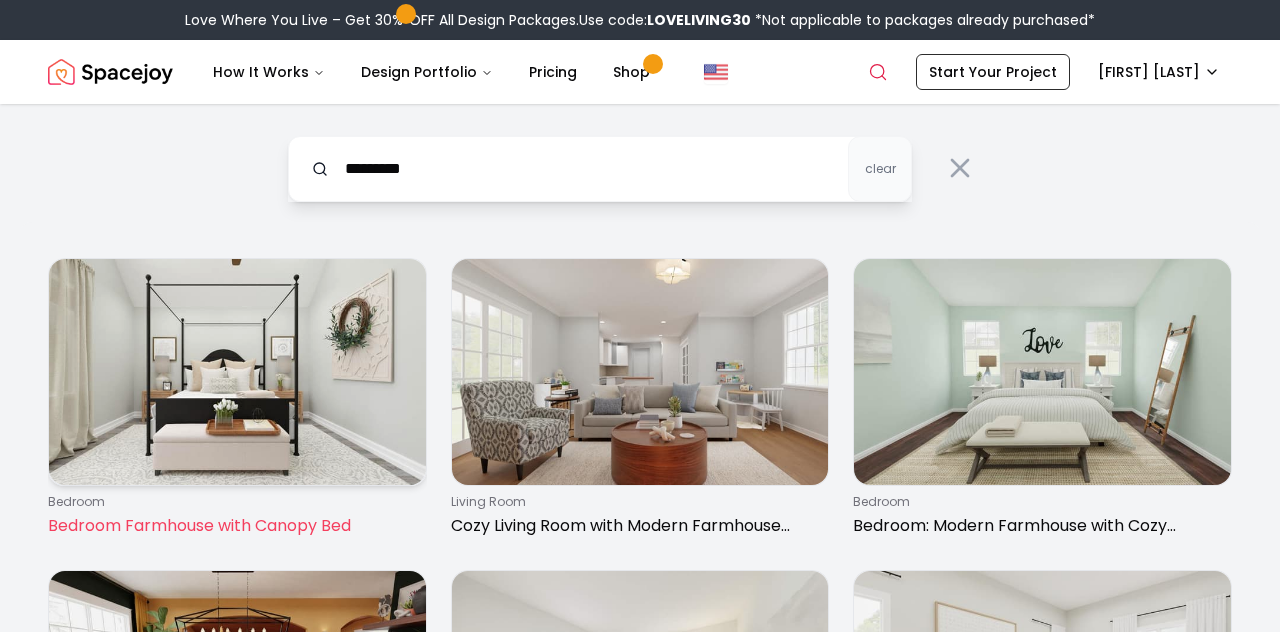 click on "bedroom" at bounding box center [233, 502] 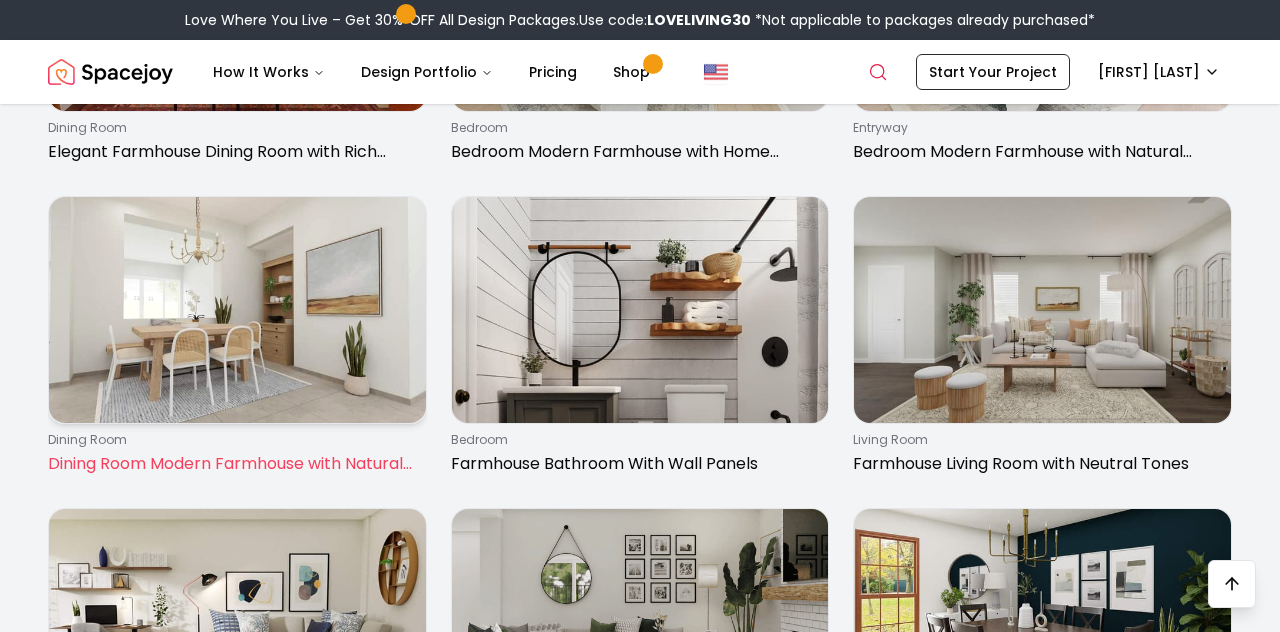 scroll, scrollTop: 690, scrollLeft: 0, axis: vertical 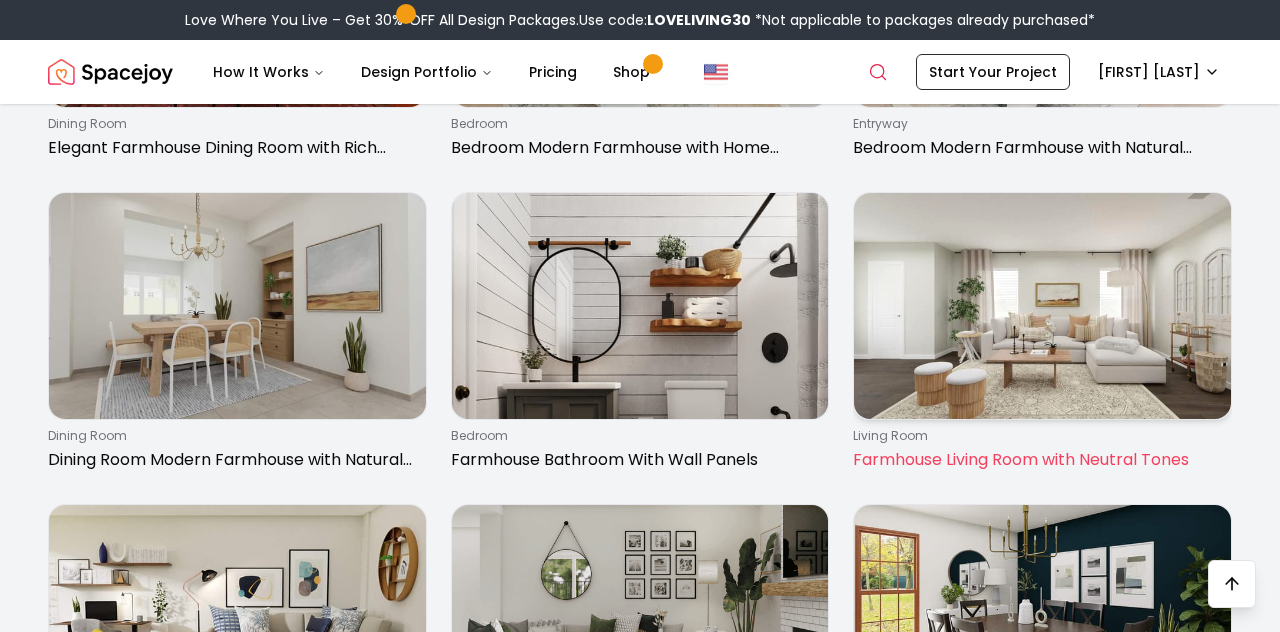 click at bounding box center [1042, 306] 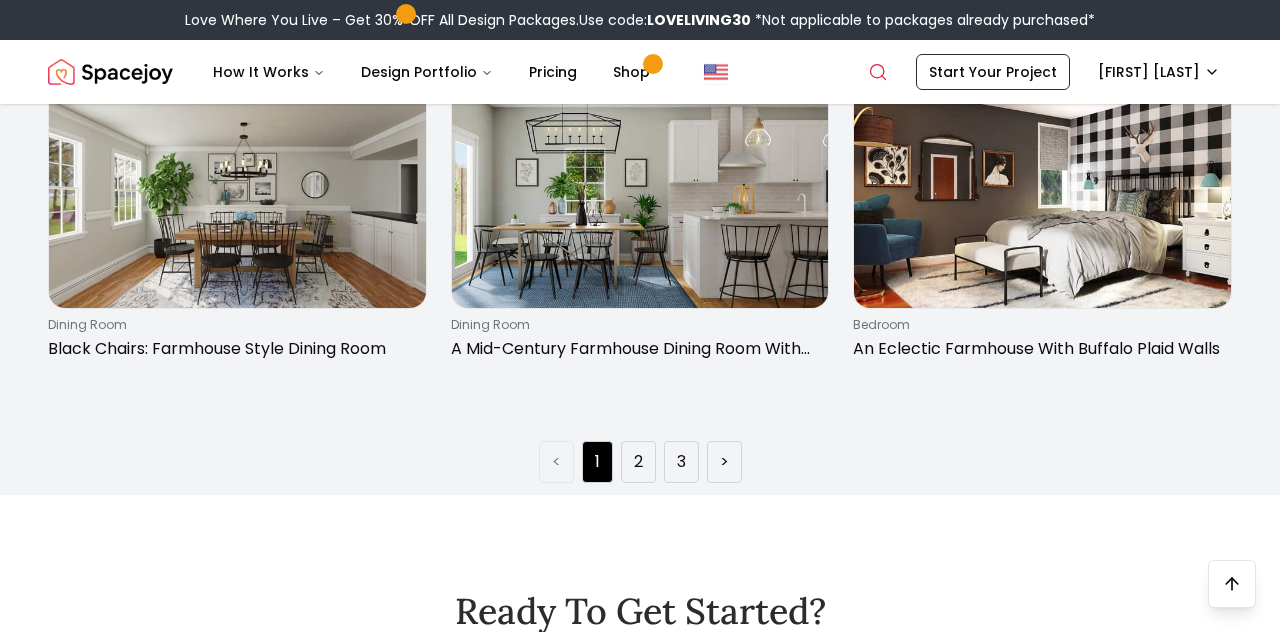 scroll, scrollTop: 3018, scrollLeft: 0, axis: vertical 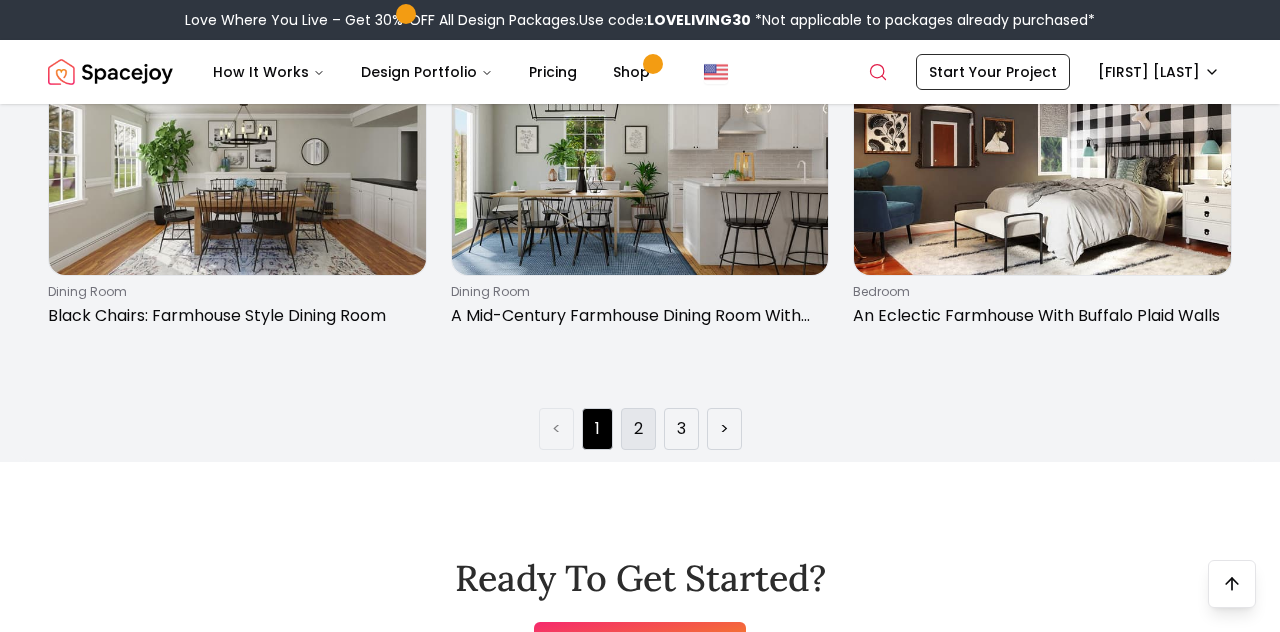 click on "2" at bounding box center (638, 429) 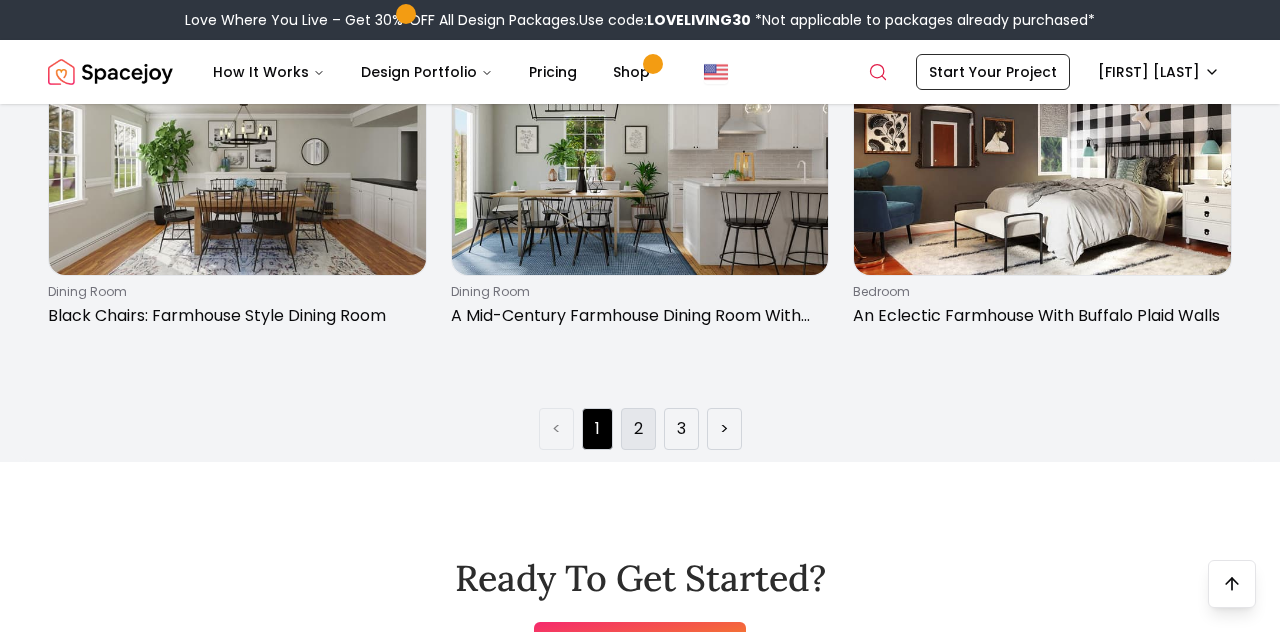 click on "2" at bounding box center [638, 429] 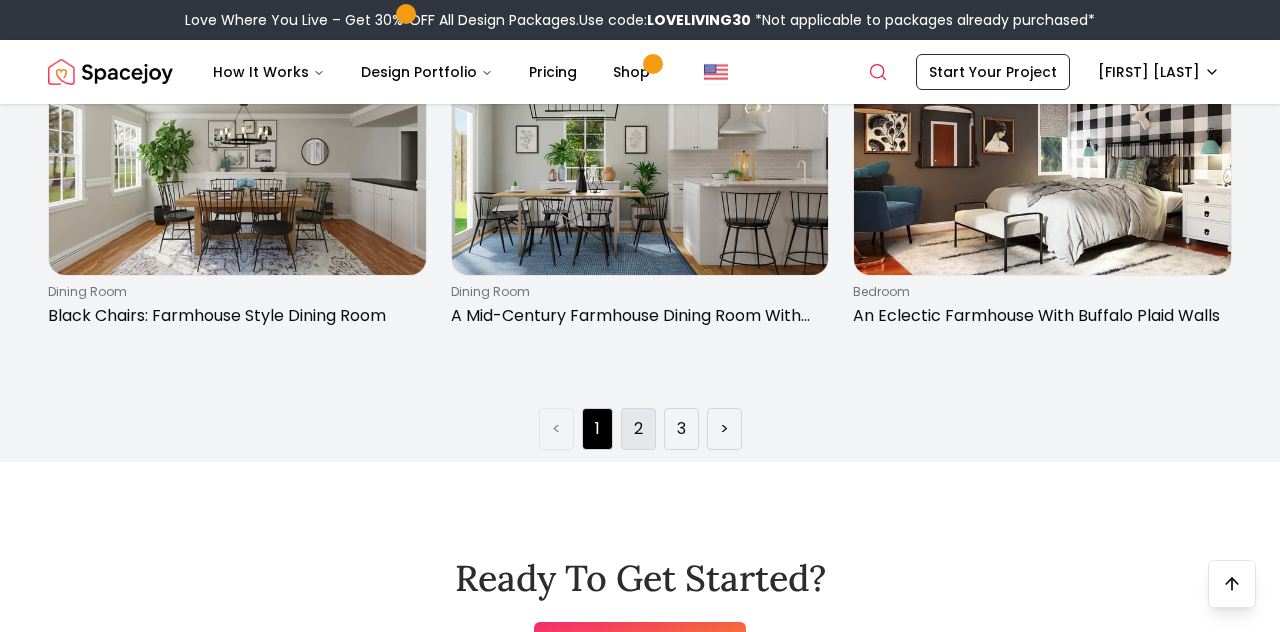 click on "2" at bounding box center [638, 429] 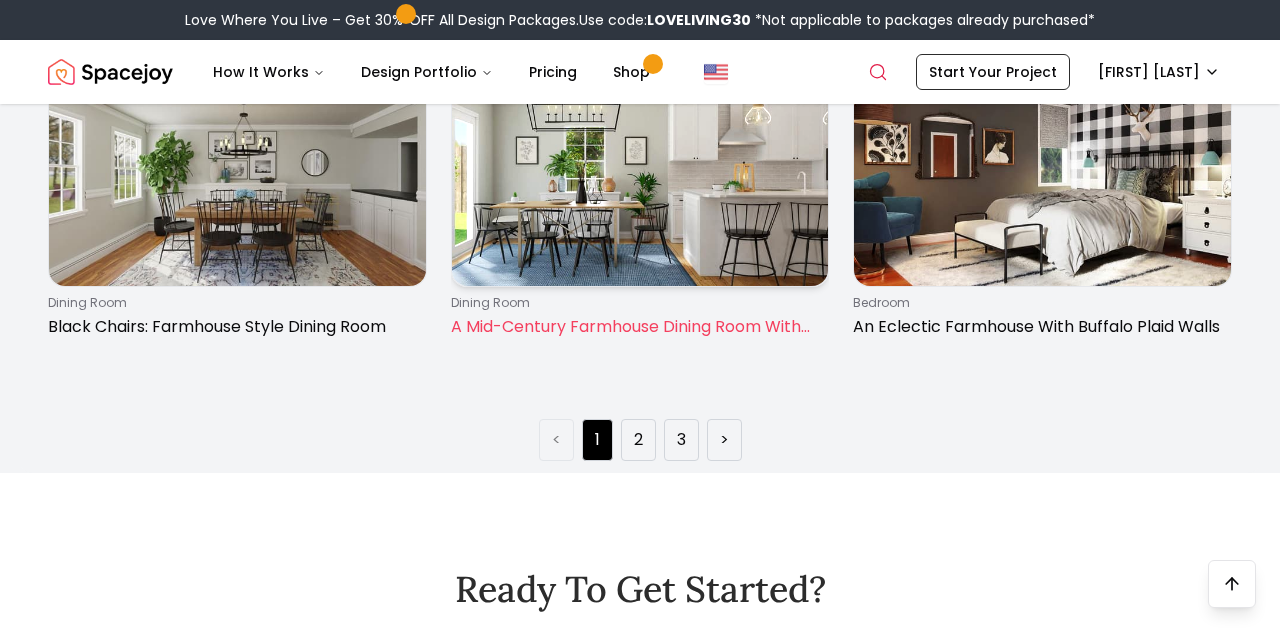 scroll, scrollTop: 2949, scrollLeft: 0, axis: vertical 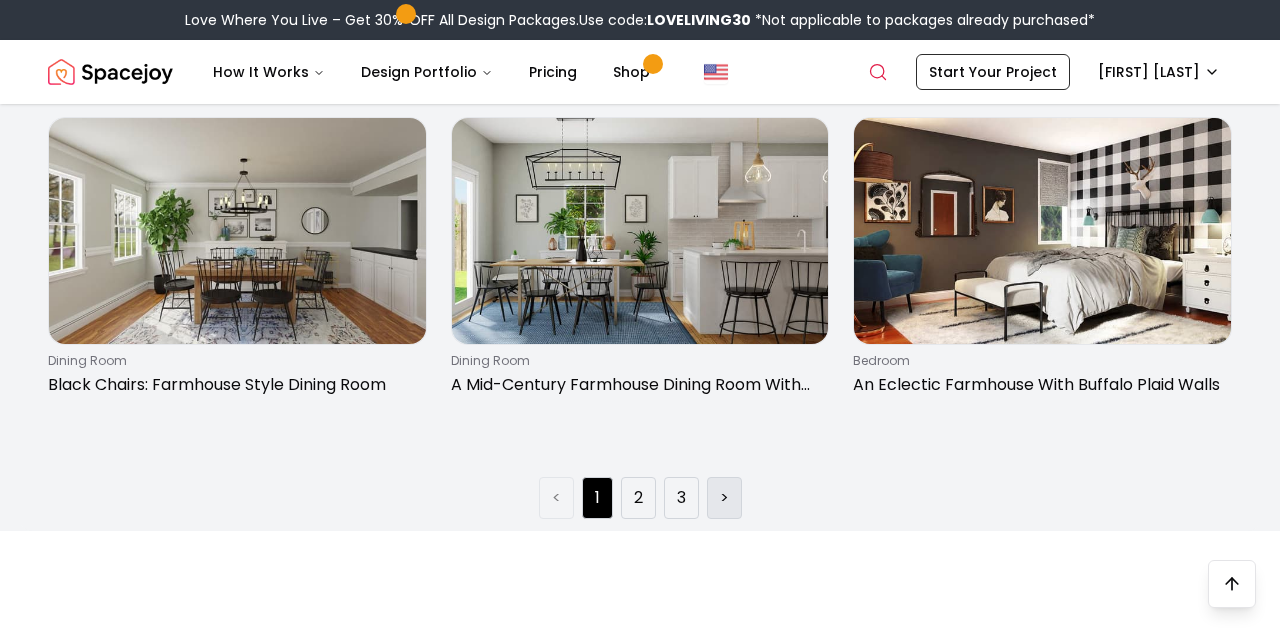 click on ">" at bounding box center (724, 498) 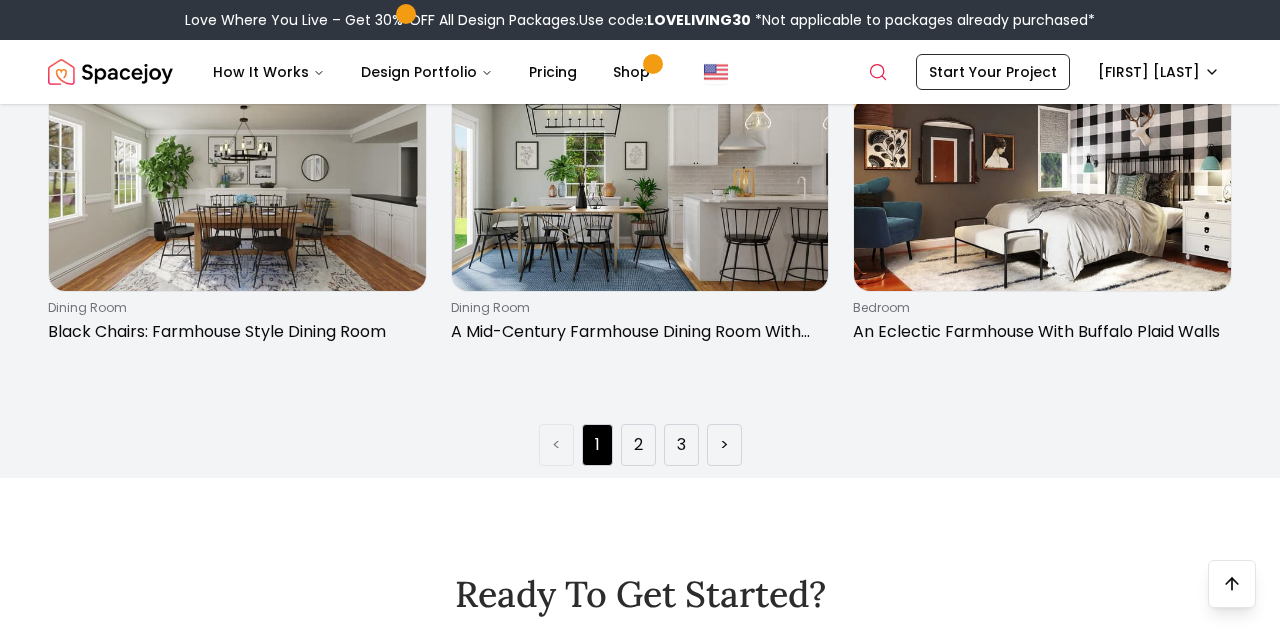 scroll, scrollTop: 3004, scrollLeft: 0, axis: vertical 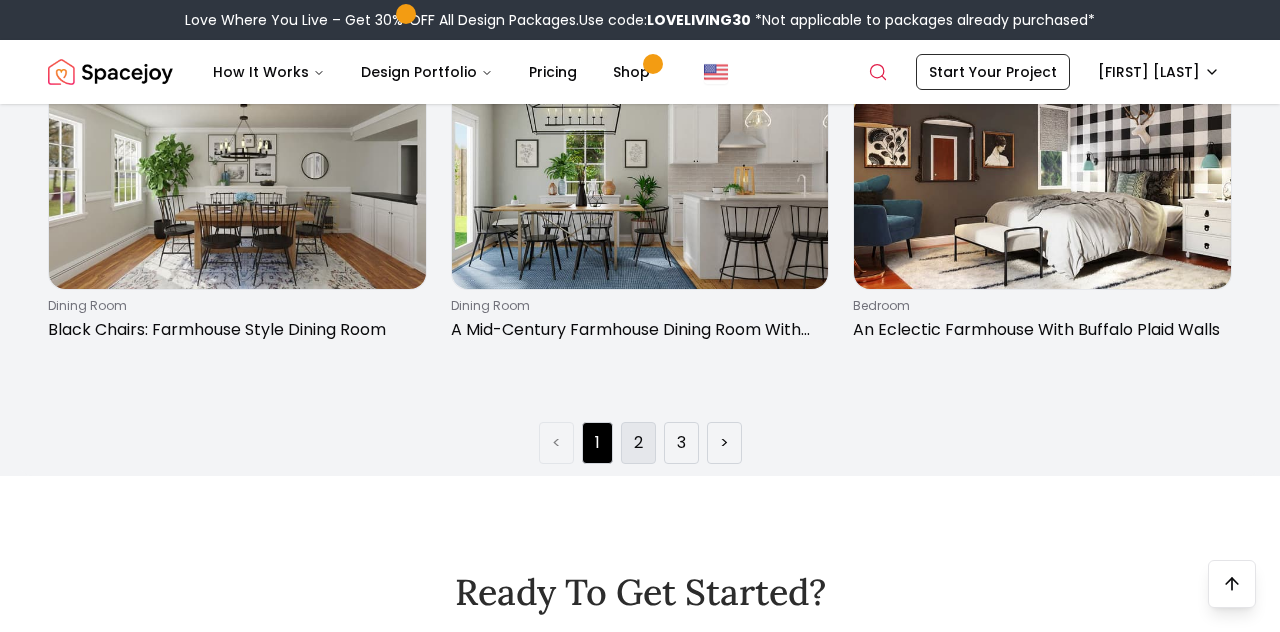 click on "2" at bounding box center (638, 443) 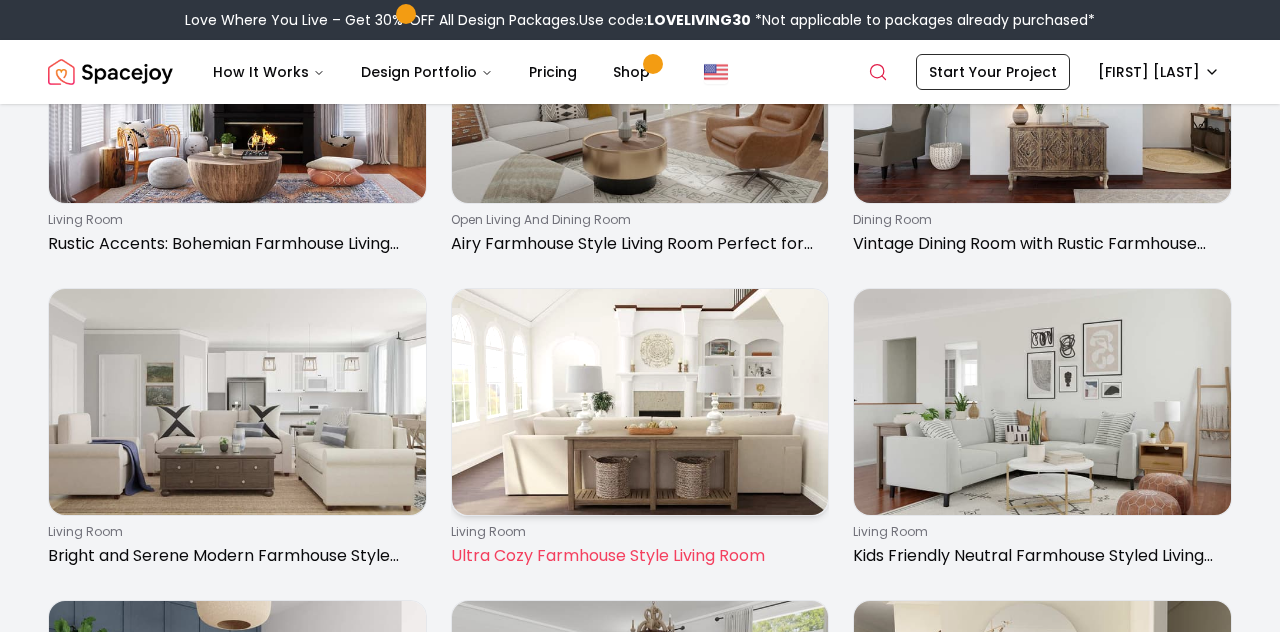 scroll, scrollTop: 229, scrollLeft: 0, axis: vertical 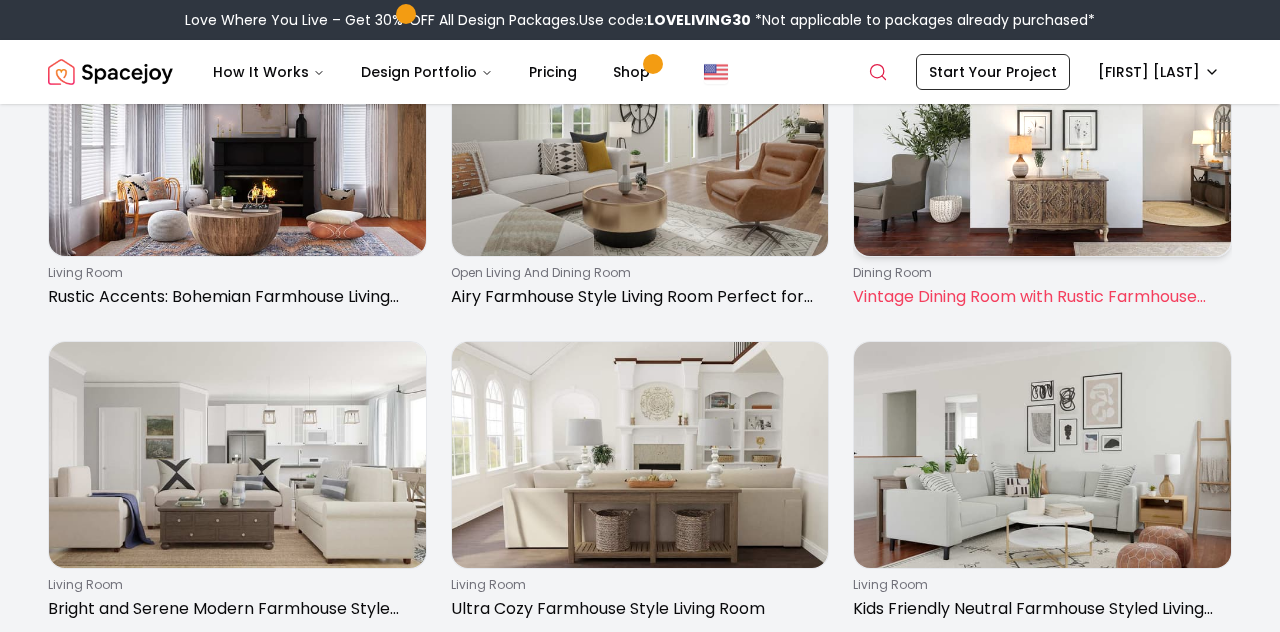 click on "Vintage Dining Room with Rustic Farmhouse Touches" at bounding box center [1038, 297] 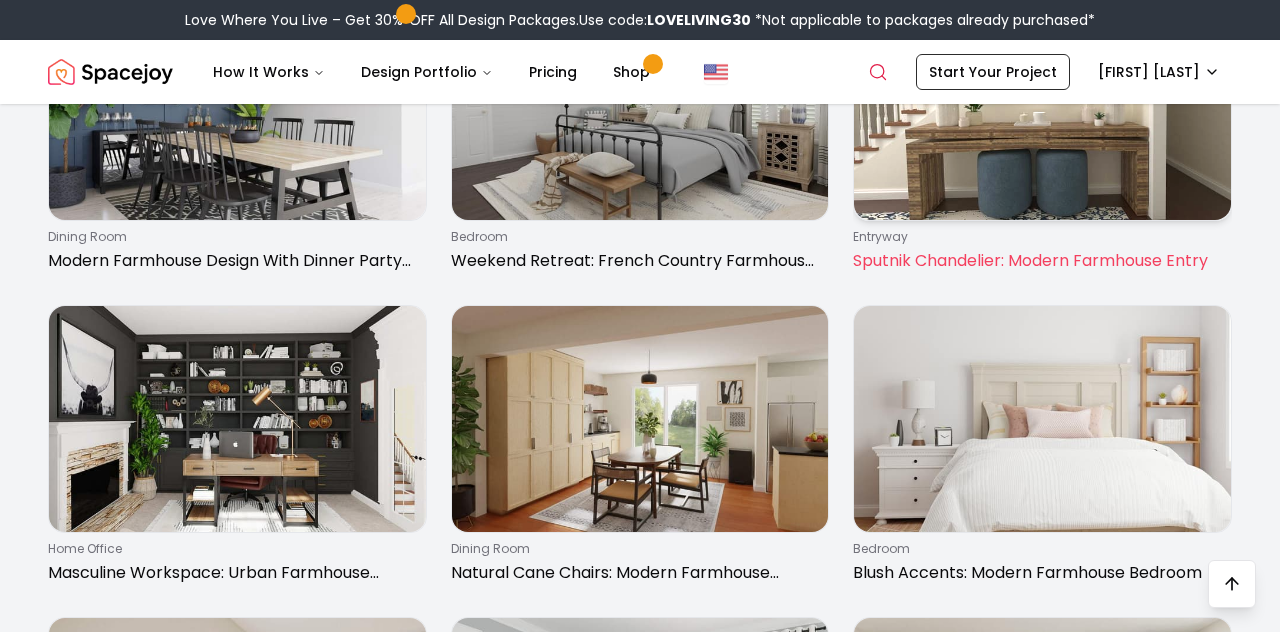 scroll, scrollTop: 935, scrollLeft: 0, axis: vertical 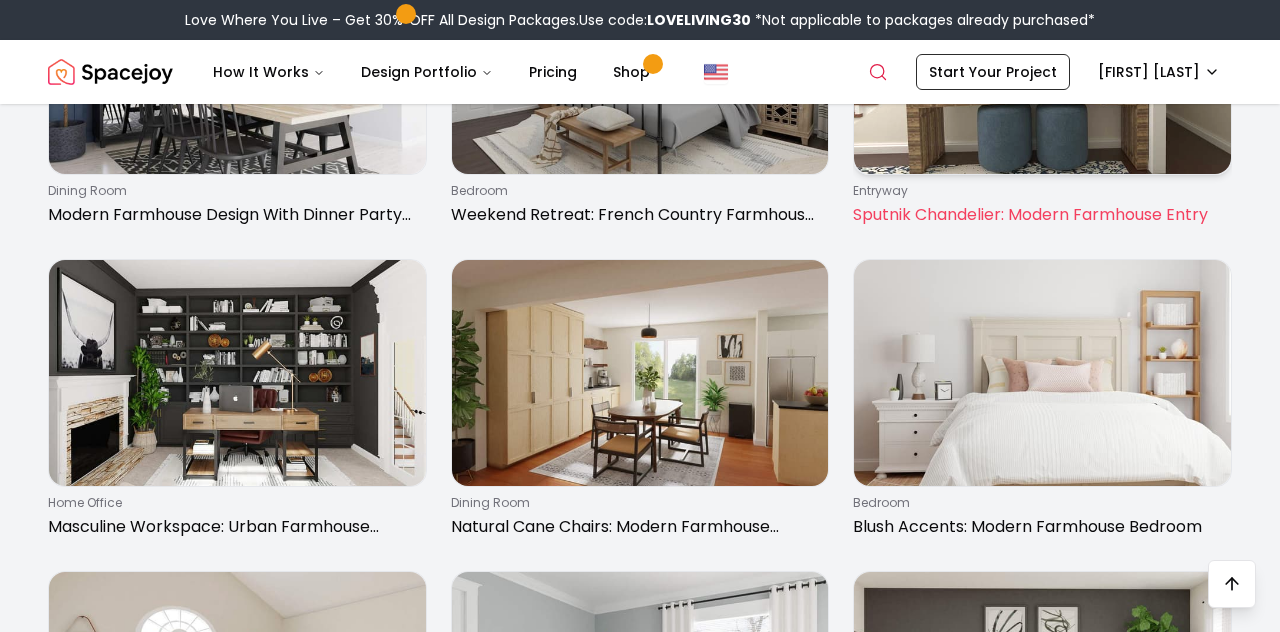 click on "Sputnik Chandelier: Modern Farmhouse Entry" at bounding box center [1038, 215] 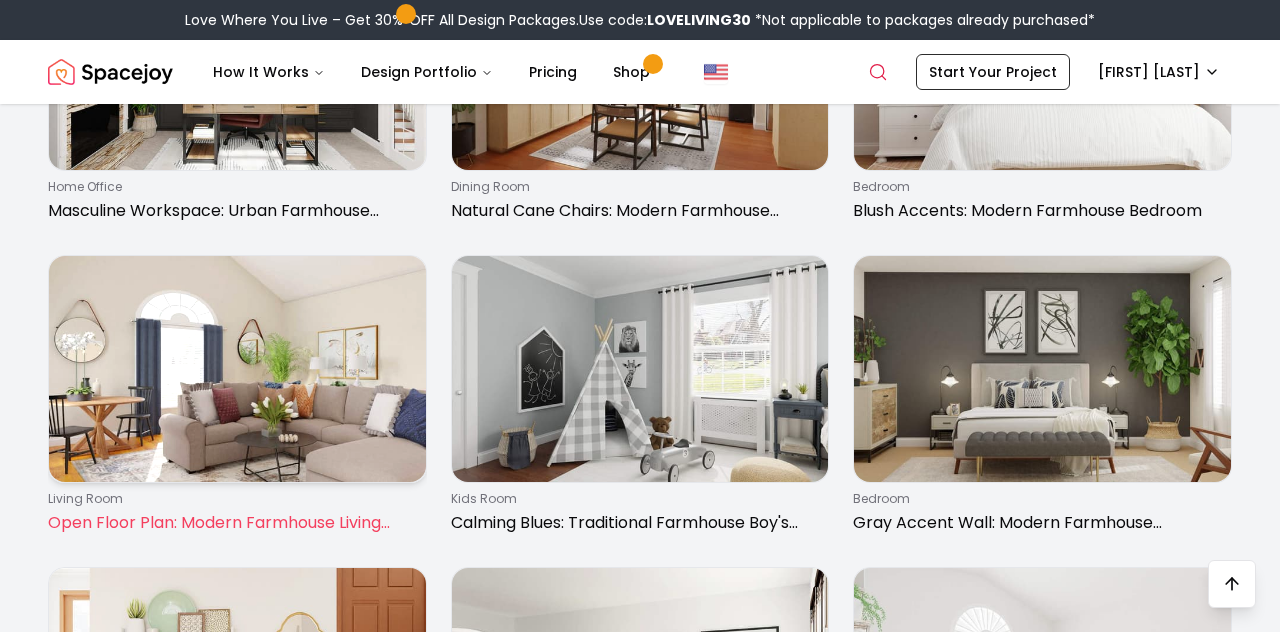 scroll, scrollTop: 1375, scrollLeft: 0, axis: vertical 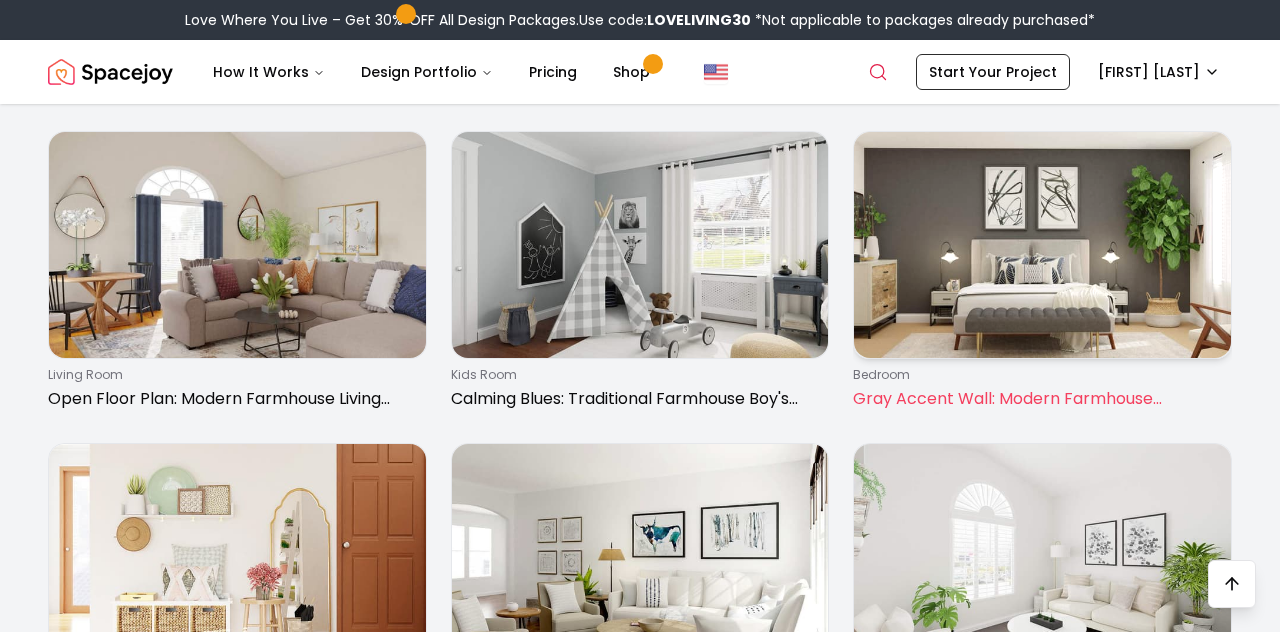 click on "Gray Accent Wall: Modern Farmhouse Bedroom" at bounding box center (1038, 399) 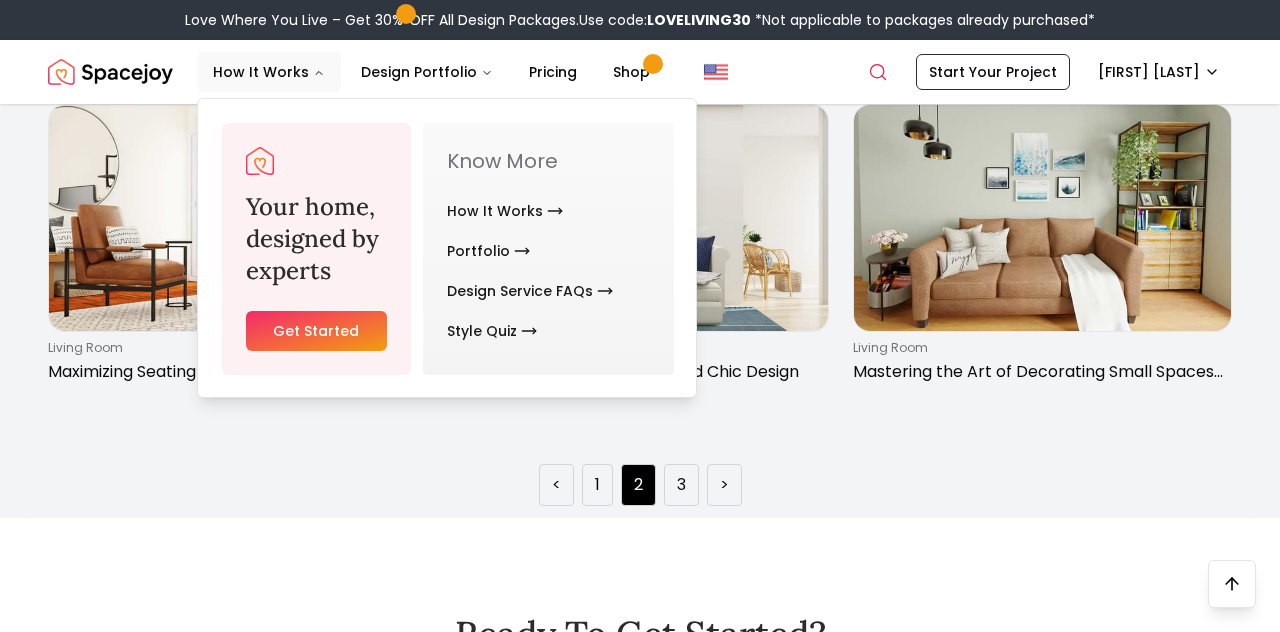 scroll, scrollTop: 3397, scrollLeft: 0, axis: vertical 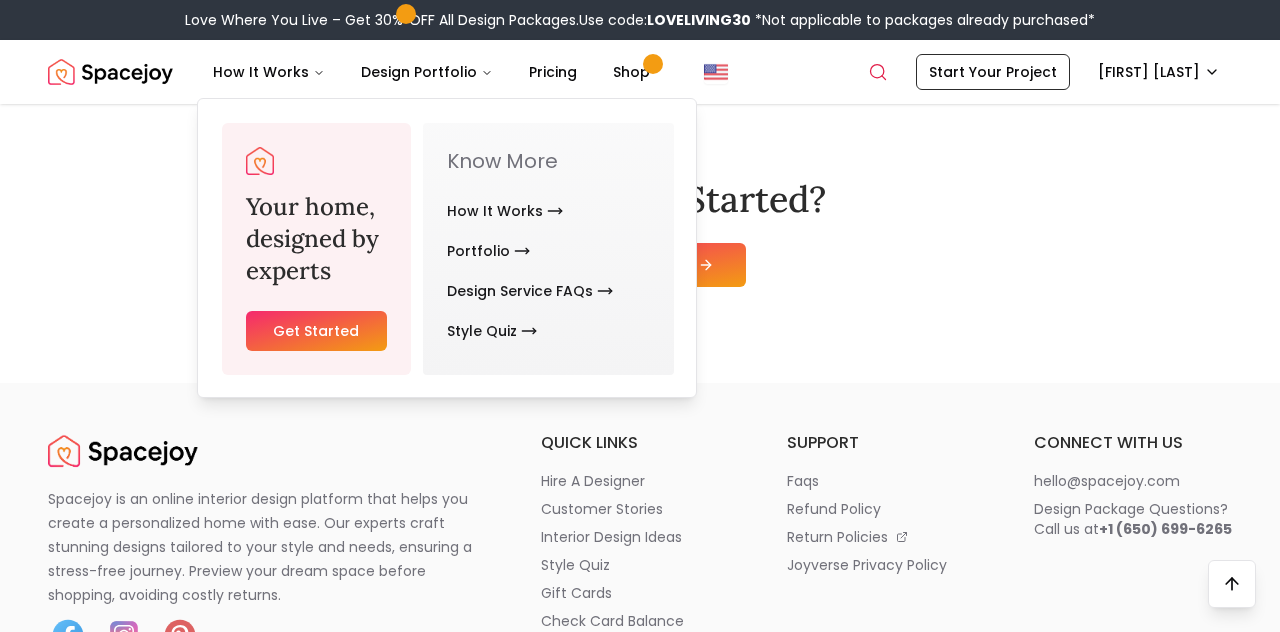 click on "quick links" at bounding box center [640, 443] 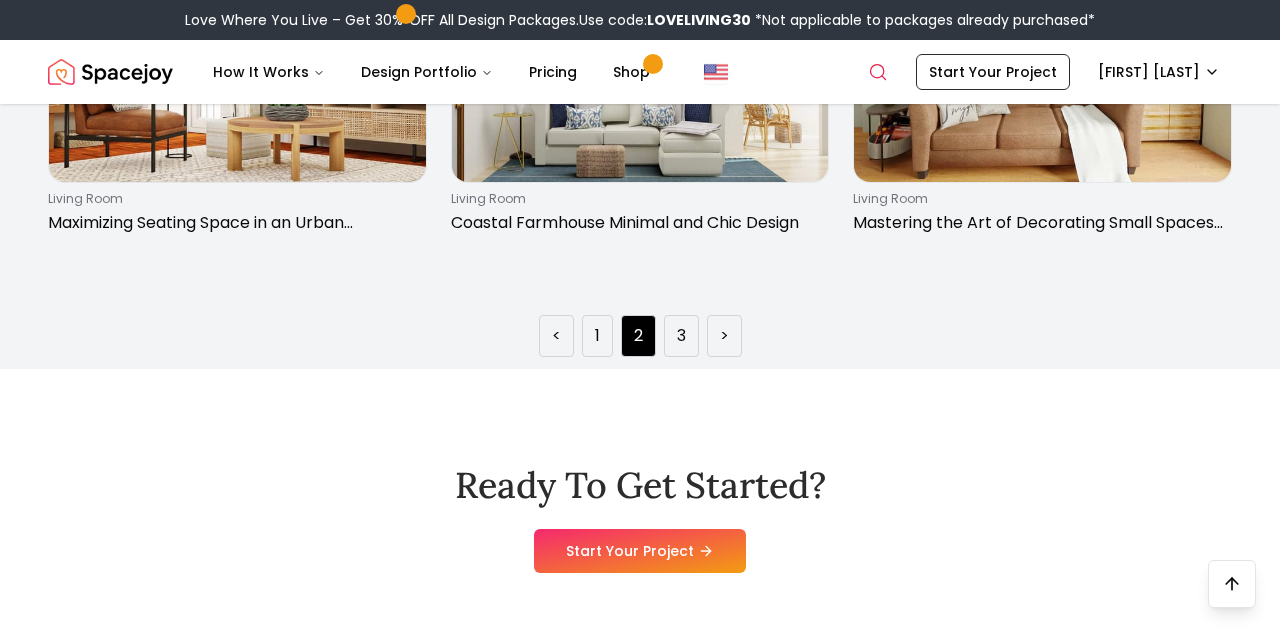 scroll, scrollTop: 3110, scrollLeft: 0, axis: vertical 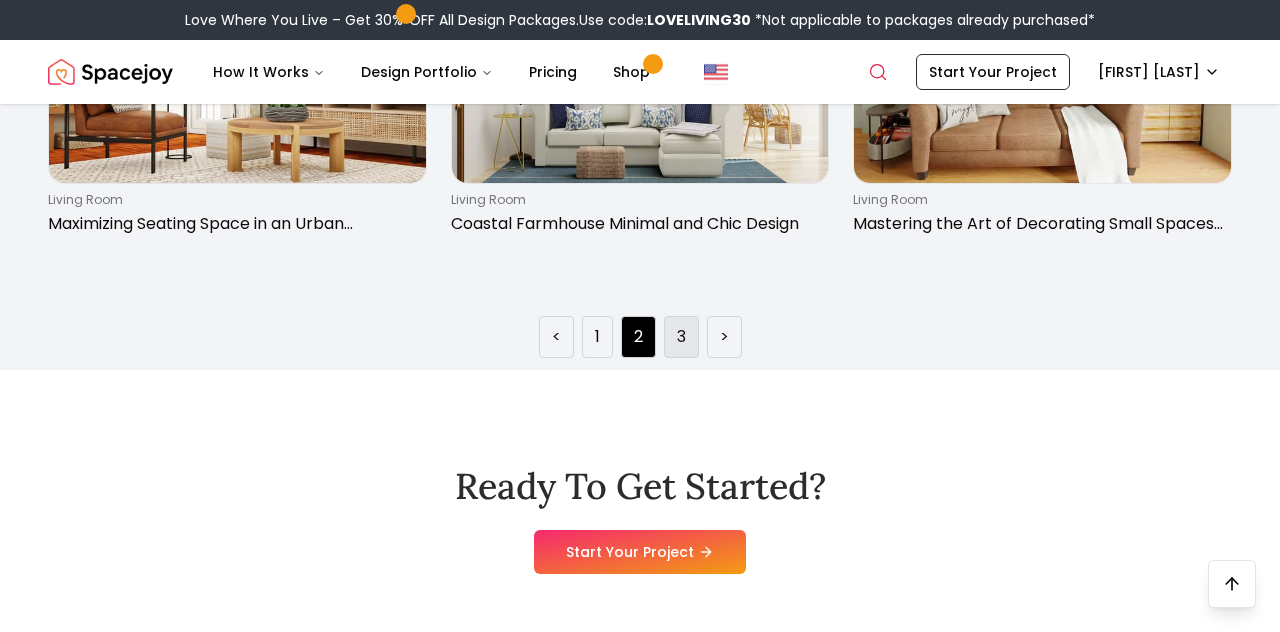 click on "3" at bounding box center [681, 337] 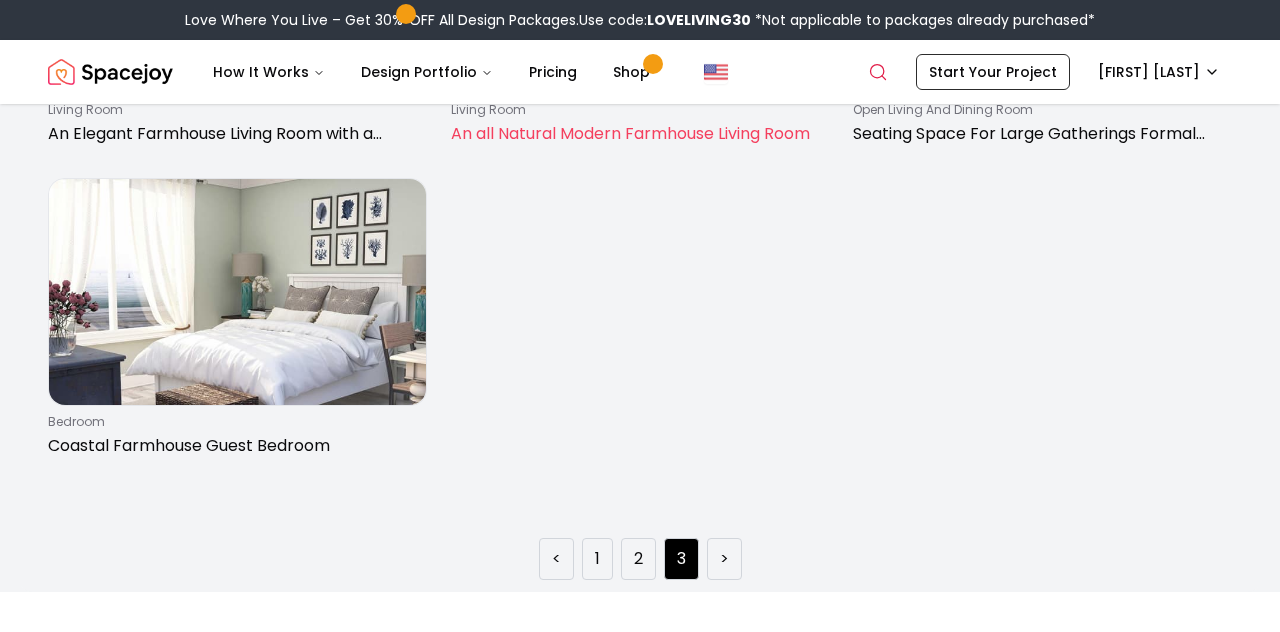 scroll, scrollTop: 400, scrollLeft: 0, axis: vertical 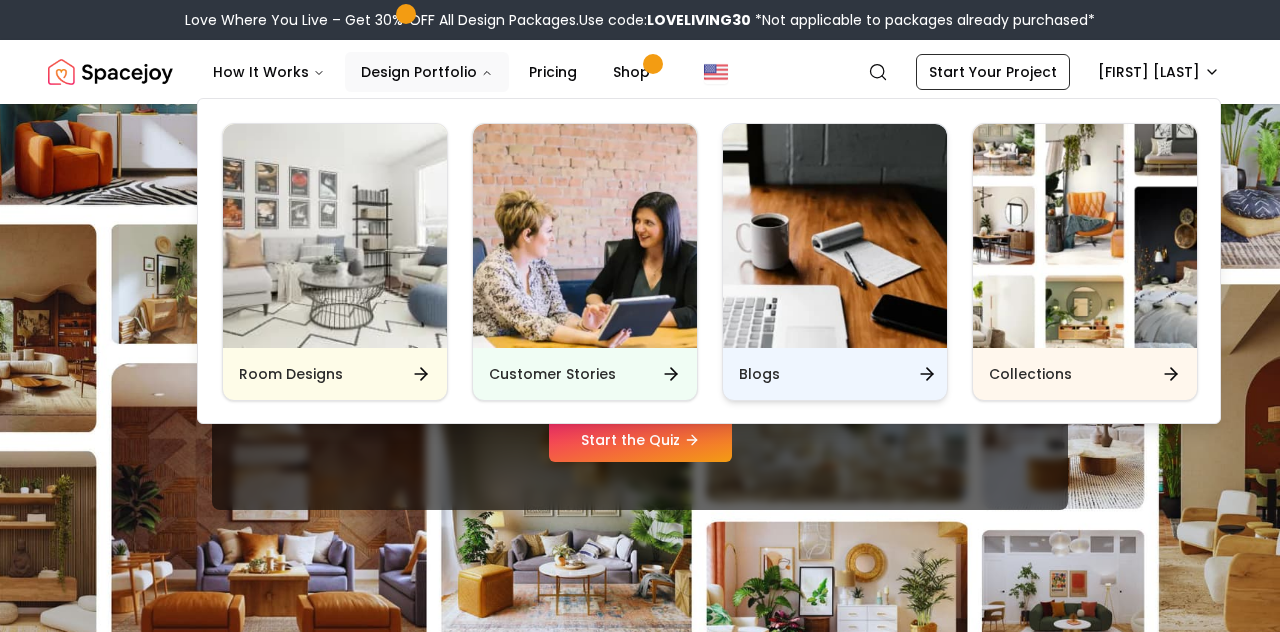 click on "Blogs" at bounding box center (835, 374) 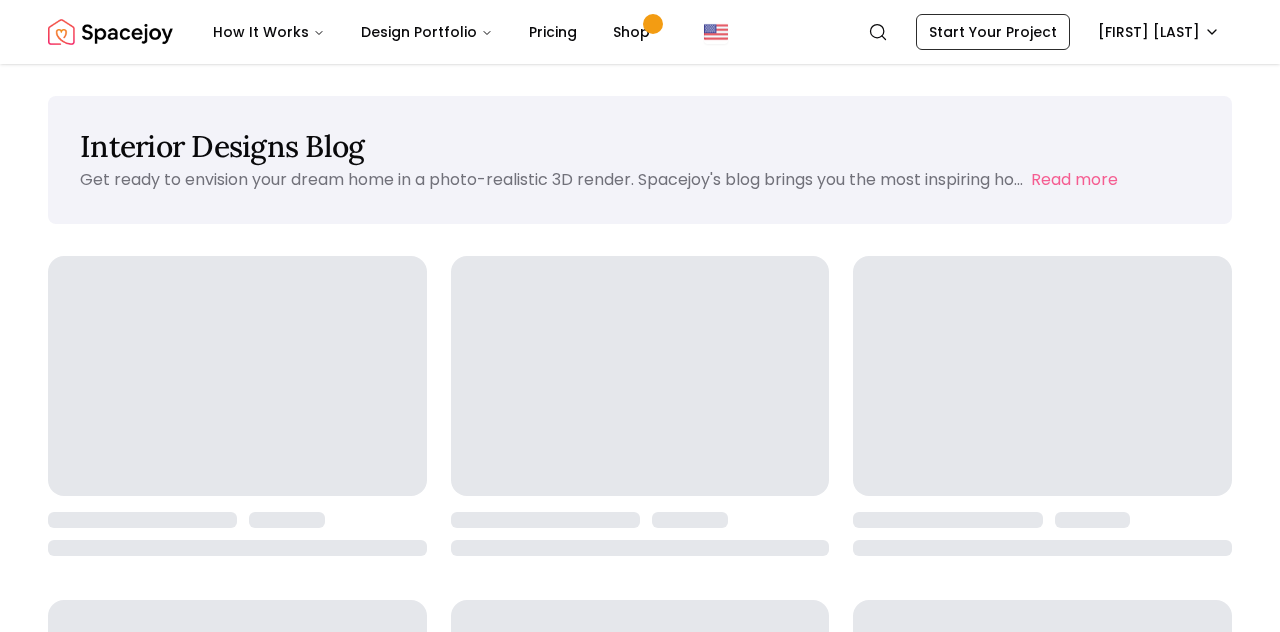 scroll, scrollTop: 0, scrollLeft: 0, axis: both 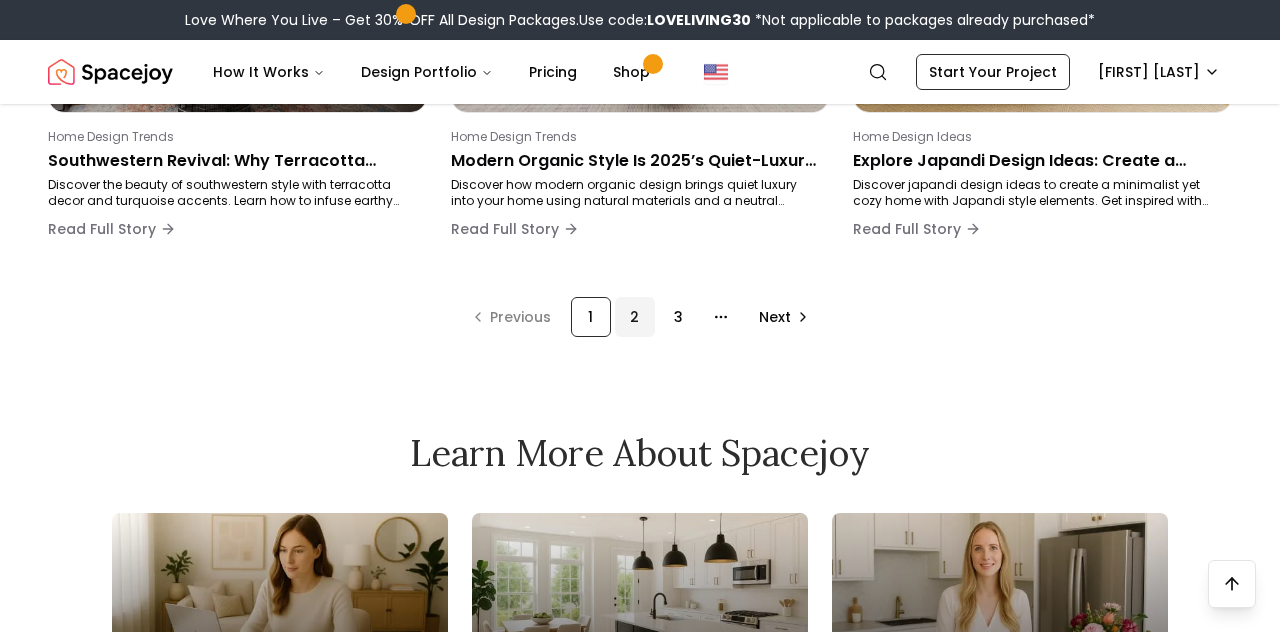click on "2" at bounding box center [635, 317] 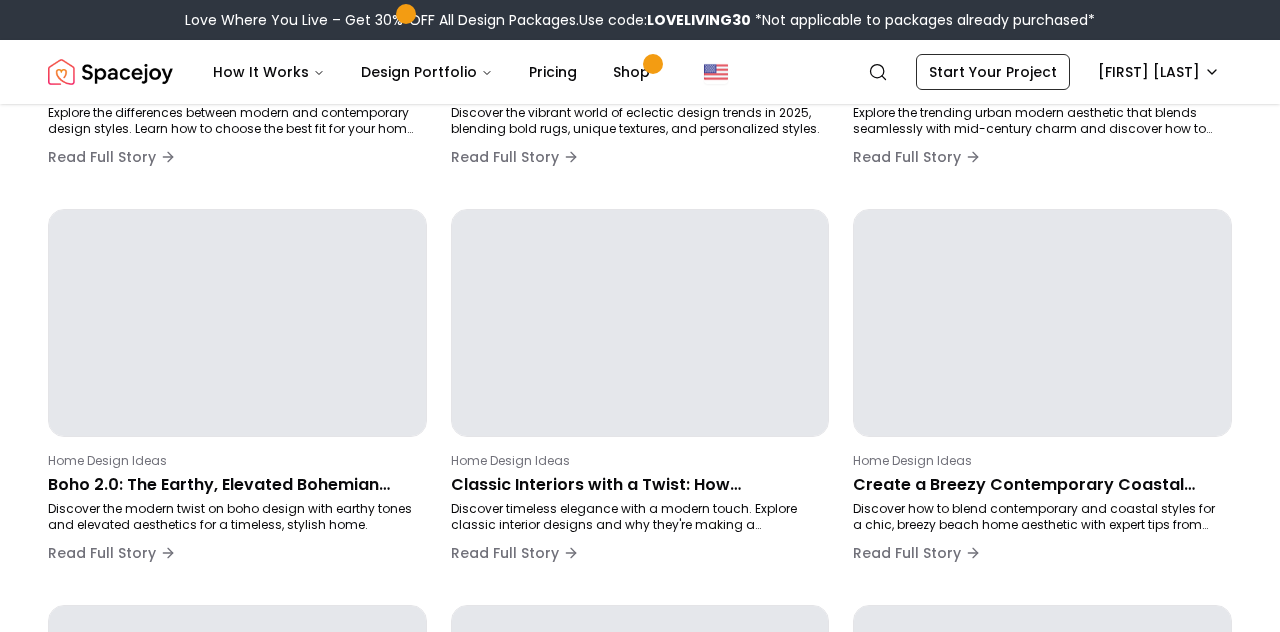scroll, scrollTop: 296, scrollLeft: 0, axis: vertical 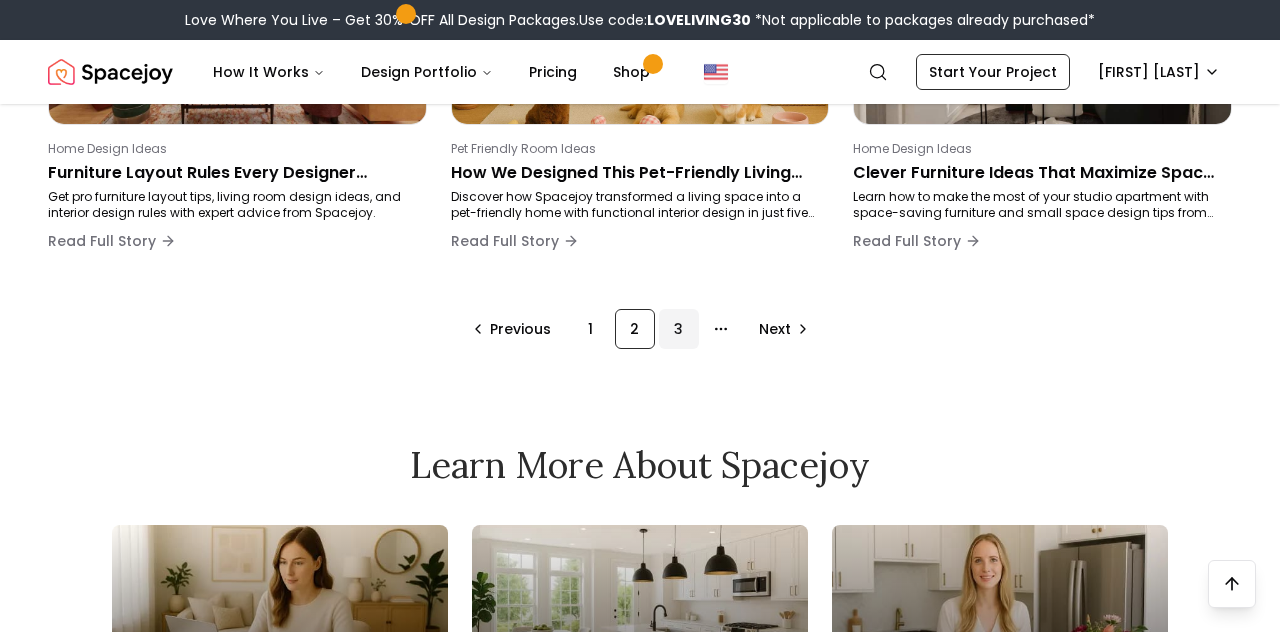 click on "3" at bounding box center (679, 329) 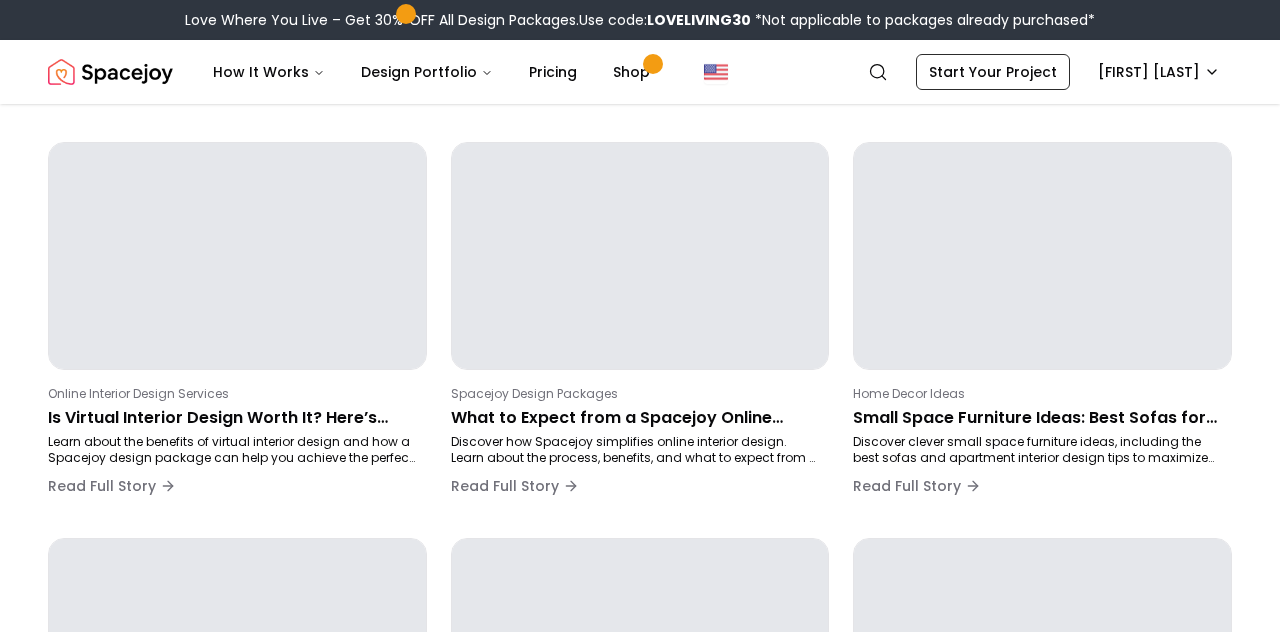scroll, scrollTop: 296, scrollLeft: 0, axis: vertical 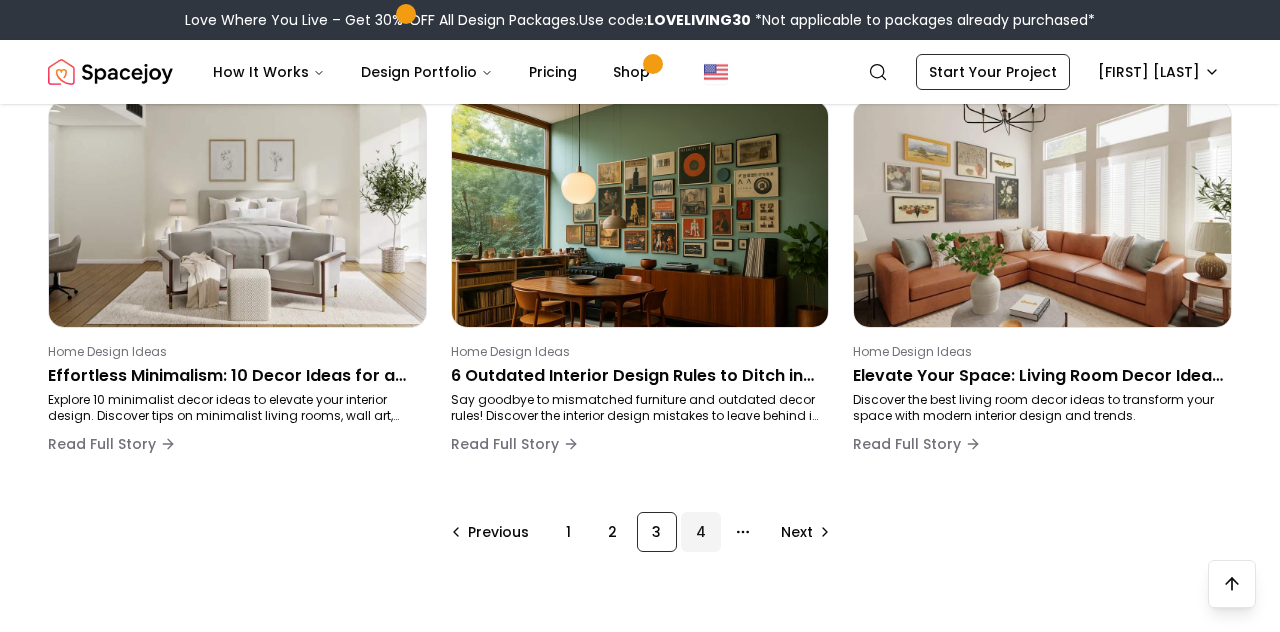 click on "4" at bounding box center [701, 532] 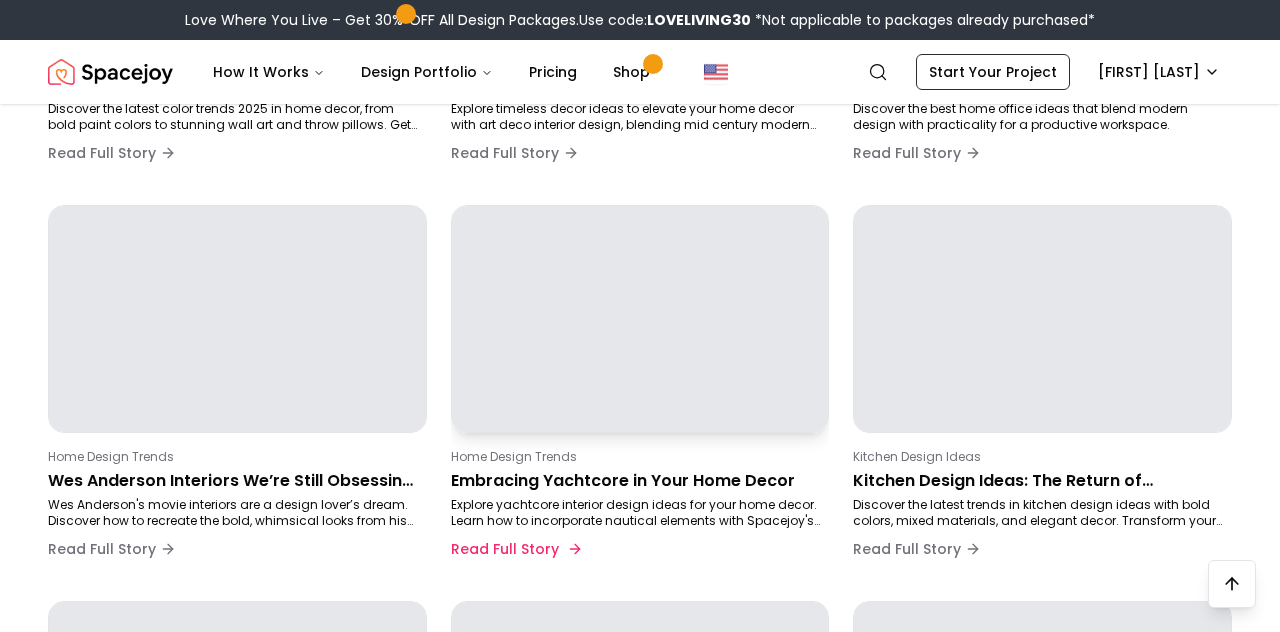 scroll, scrollTop: 918, scrollLeft: 0, axis: vertical 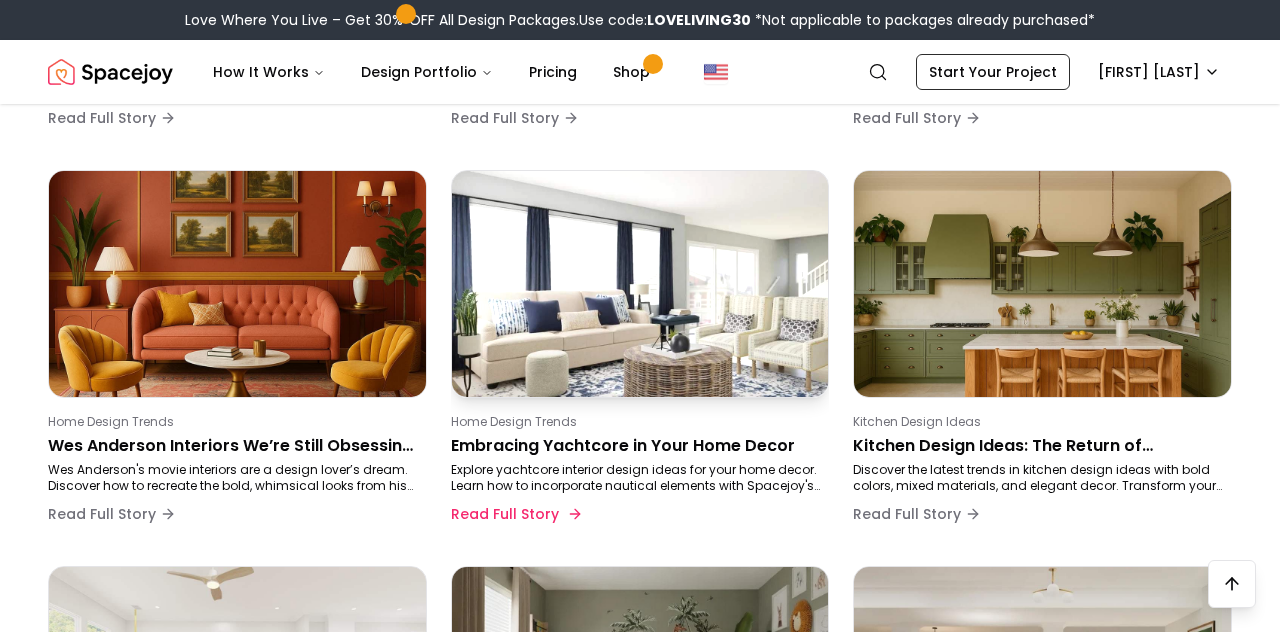 click on "Home Design Trends Embracing Yachtcore in Your Home Decor Explore yachtcore interior design ideas for your home decor. Learn how to incorporate nautical elements with Spacejoy's expert tips. Read Full Story" at bounding box center (636, 474) 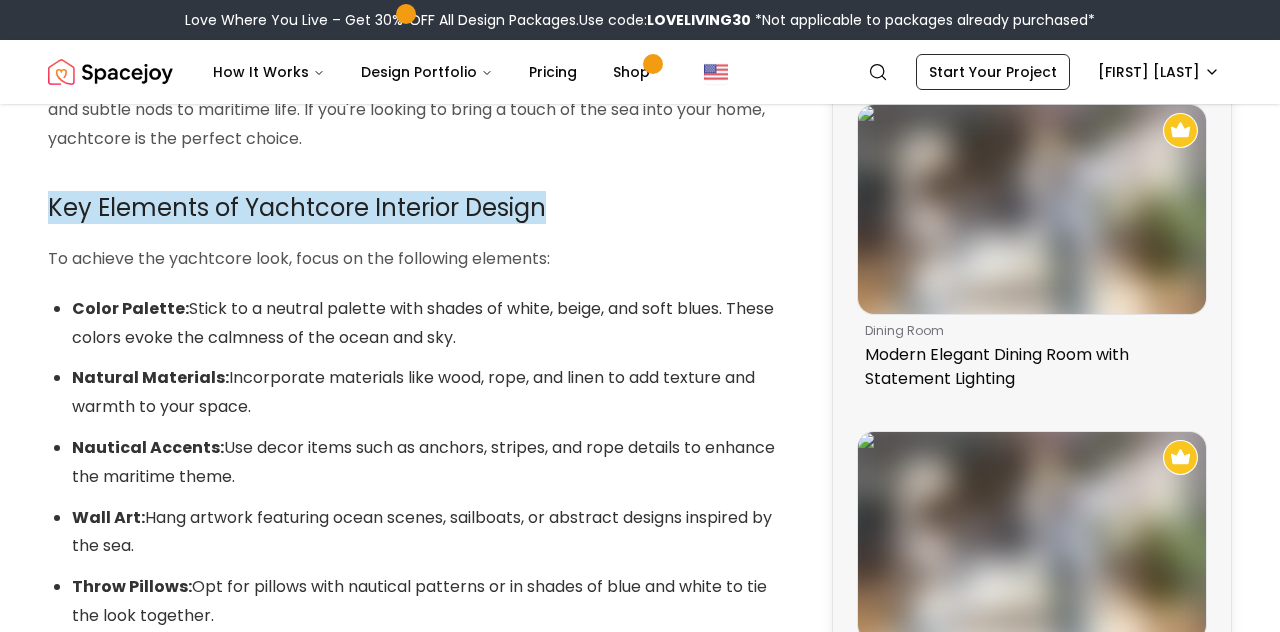 scroll, scrollTop: 192, scrollLeft: 0, axis: vertical 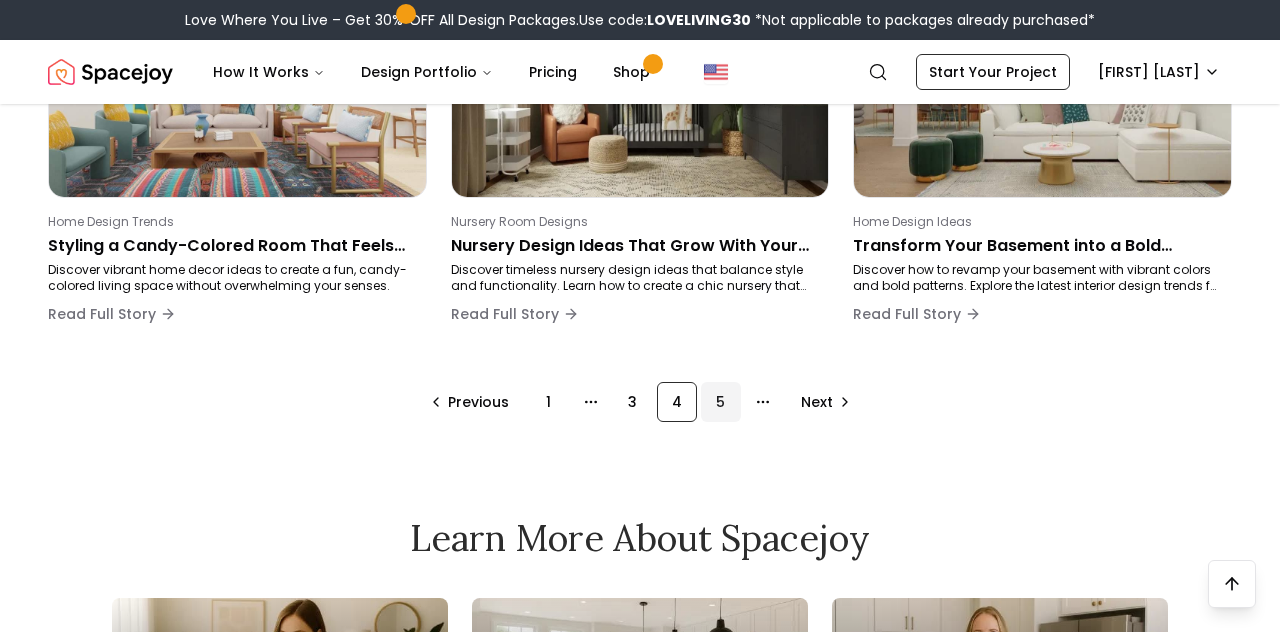 click on "5" at bounding box center (721, 402) 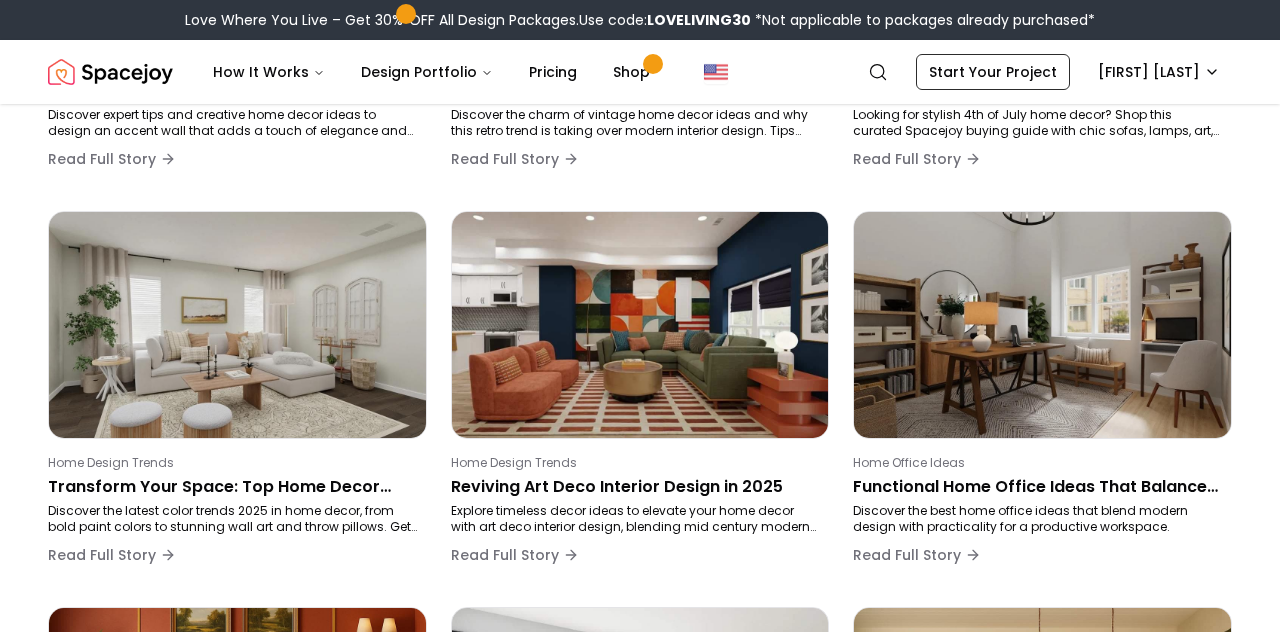 scroll, scrollTop: 296, scrollLeft: 0, axis: vertical 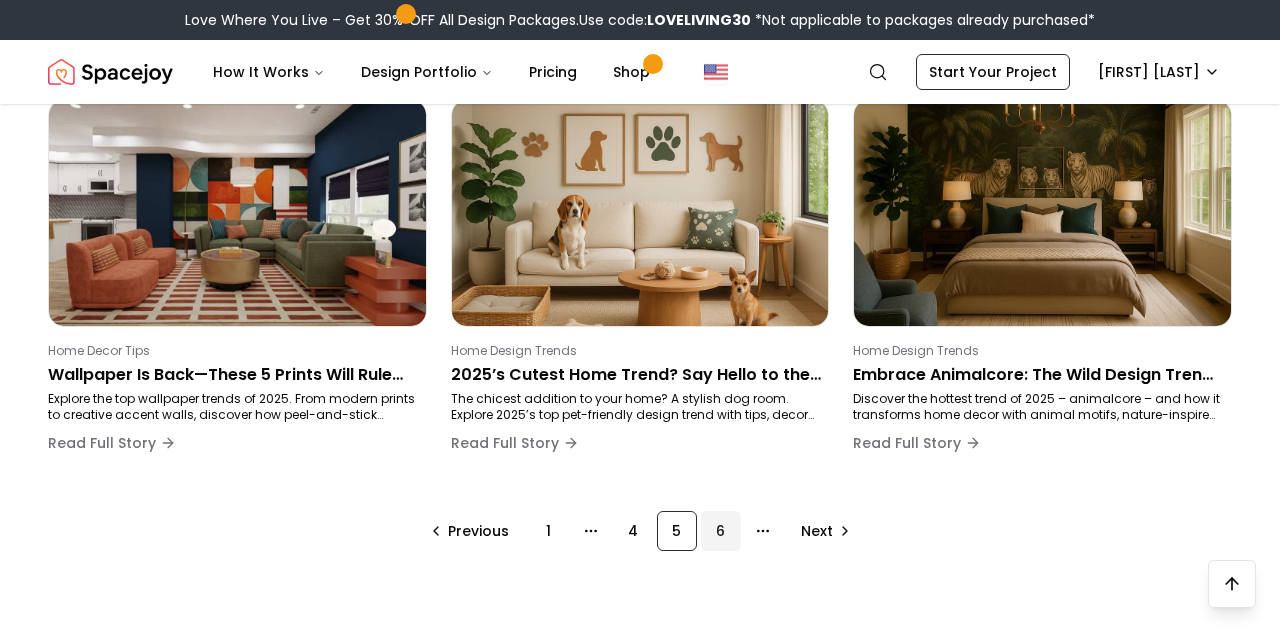 click on "6" at bounding box center (721, 531) 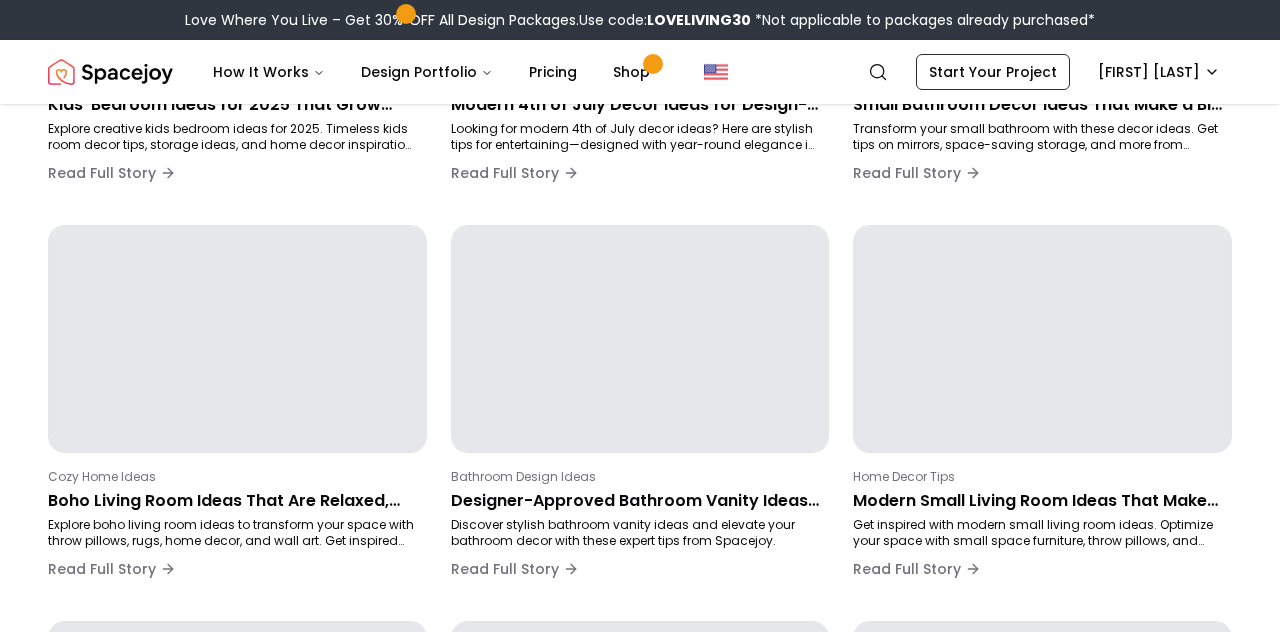 scroll, scrollTop: 296, scrollLeft: 0, axis: vertical 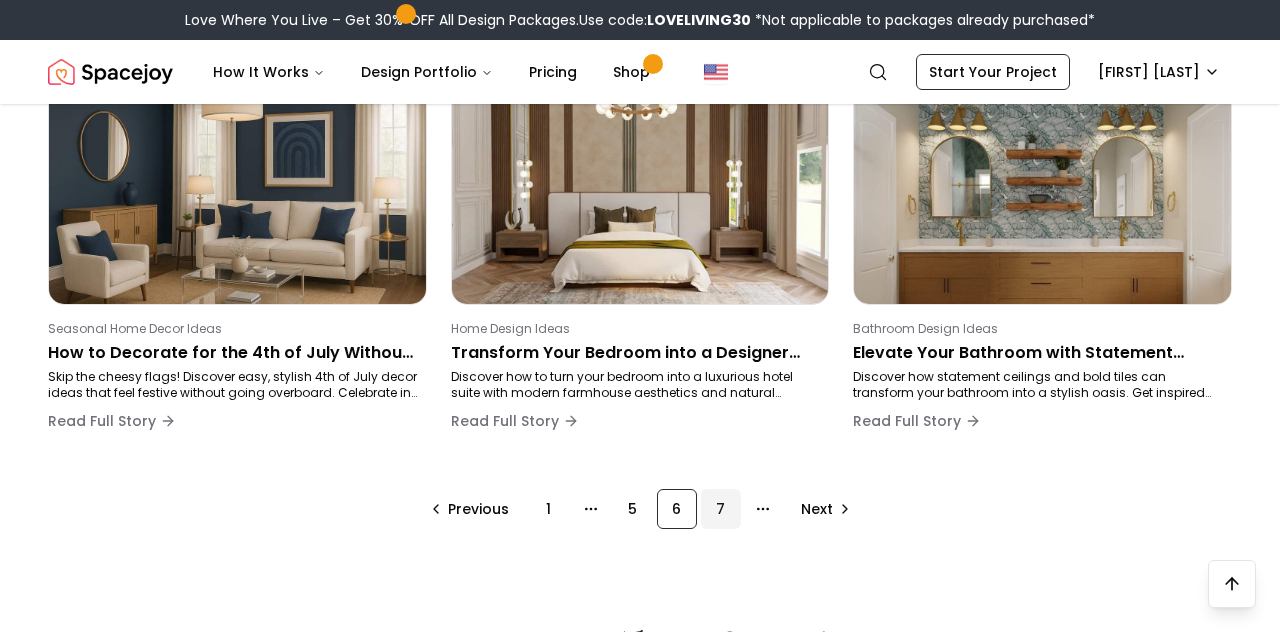 click on "7" at bounding box center [721, 509] 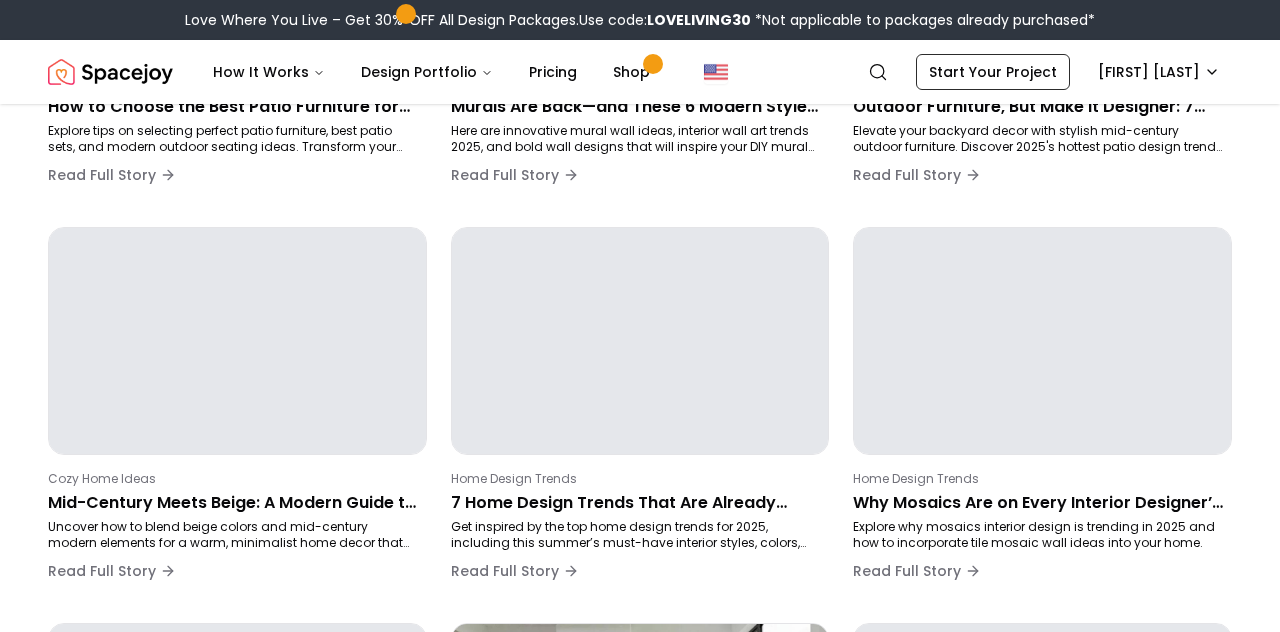 scroll, scrollTop: 296, scrollLeft: 0, axis: vertical 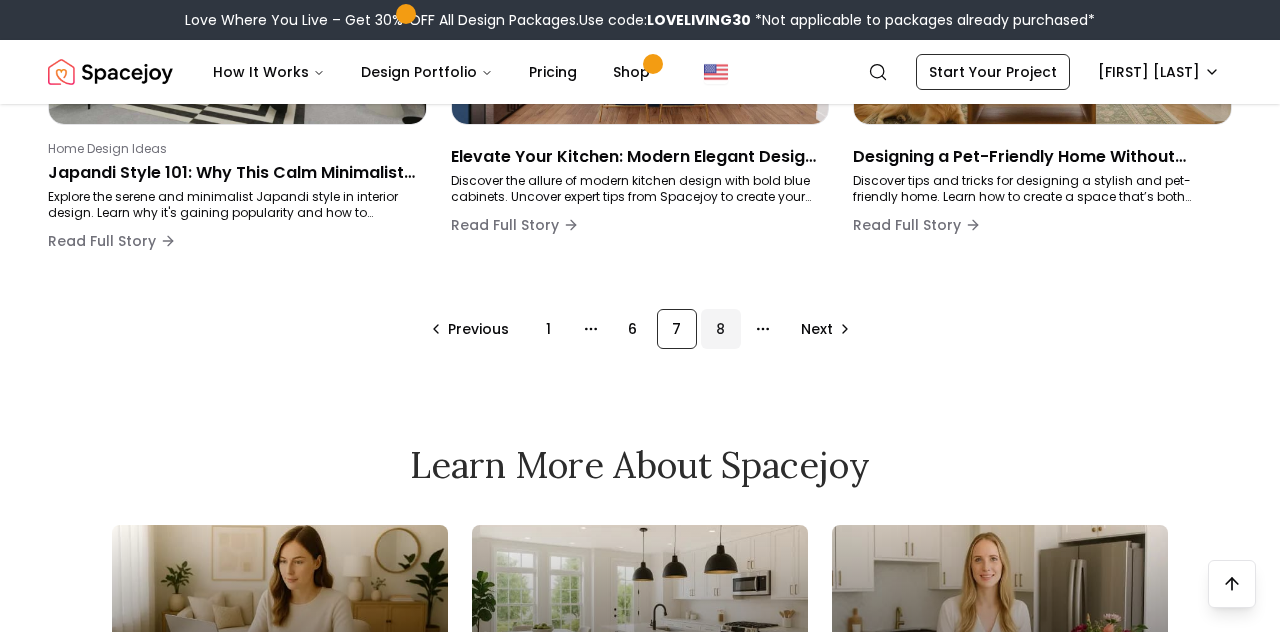 click on "8" at bounding box center [721, 329] 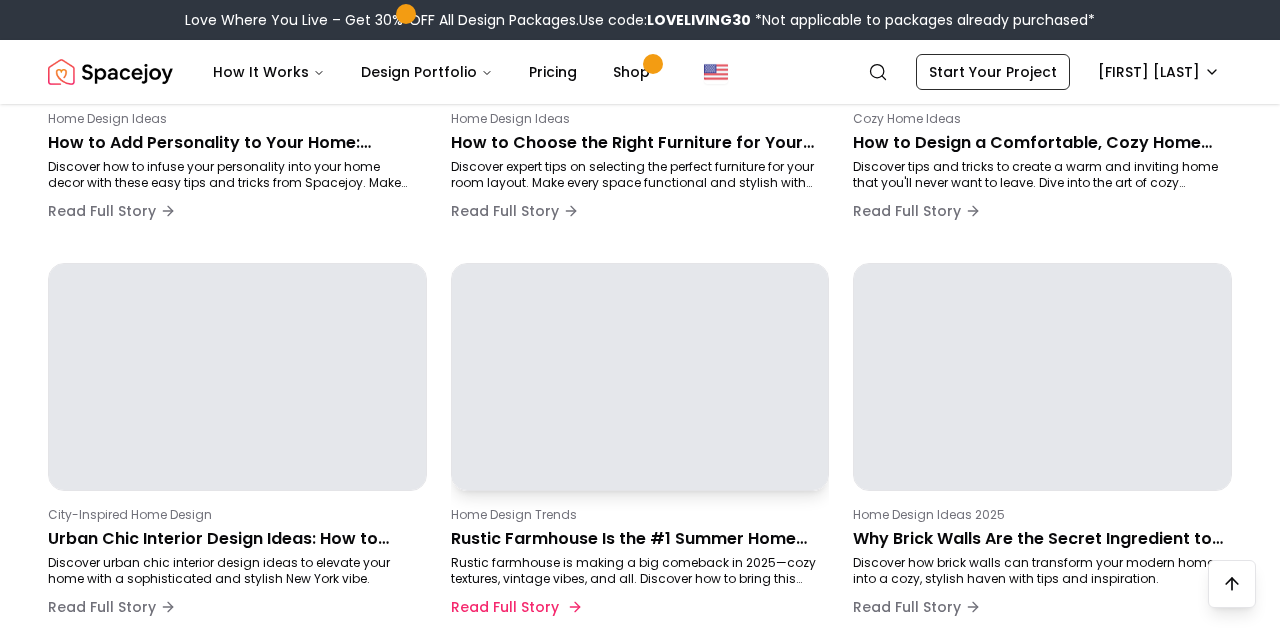 scroll, scrollTop: 1334, scrollLeft: 0, axis: vertical 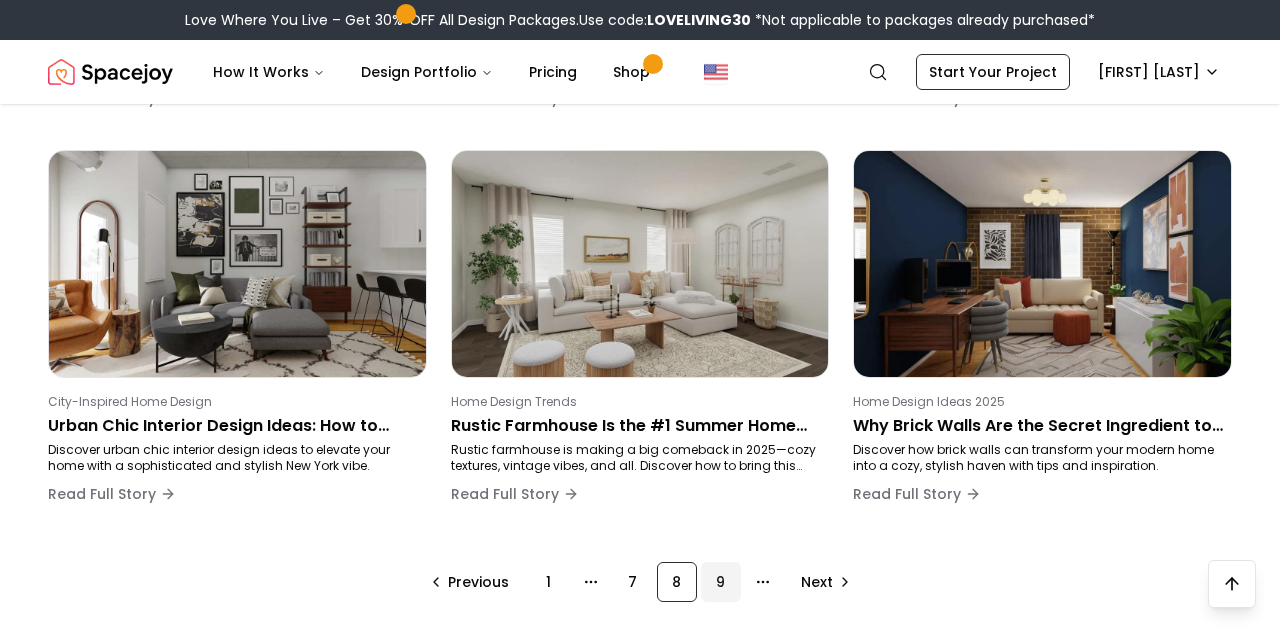 click on "9" at bounding box center [721, 582] 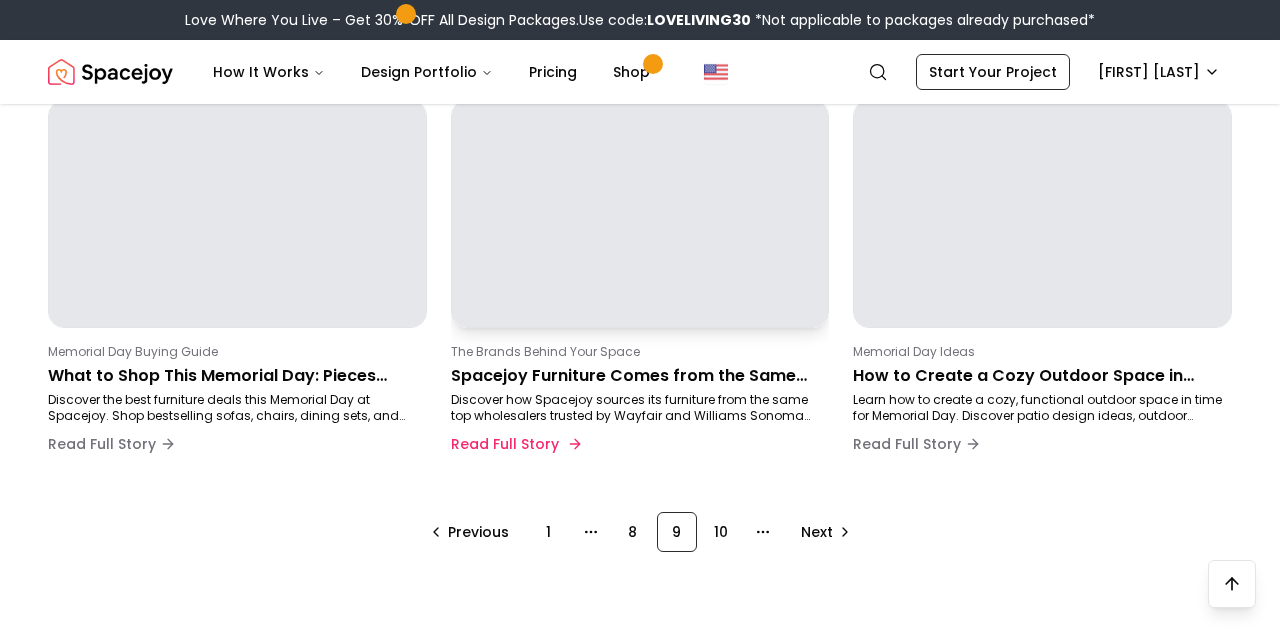 scroll, scrollTop: 1411, scrollLeft: 0, axis: vertical 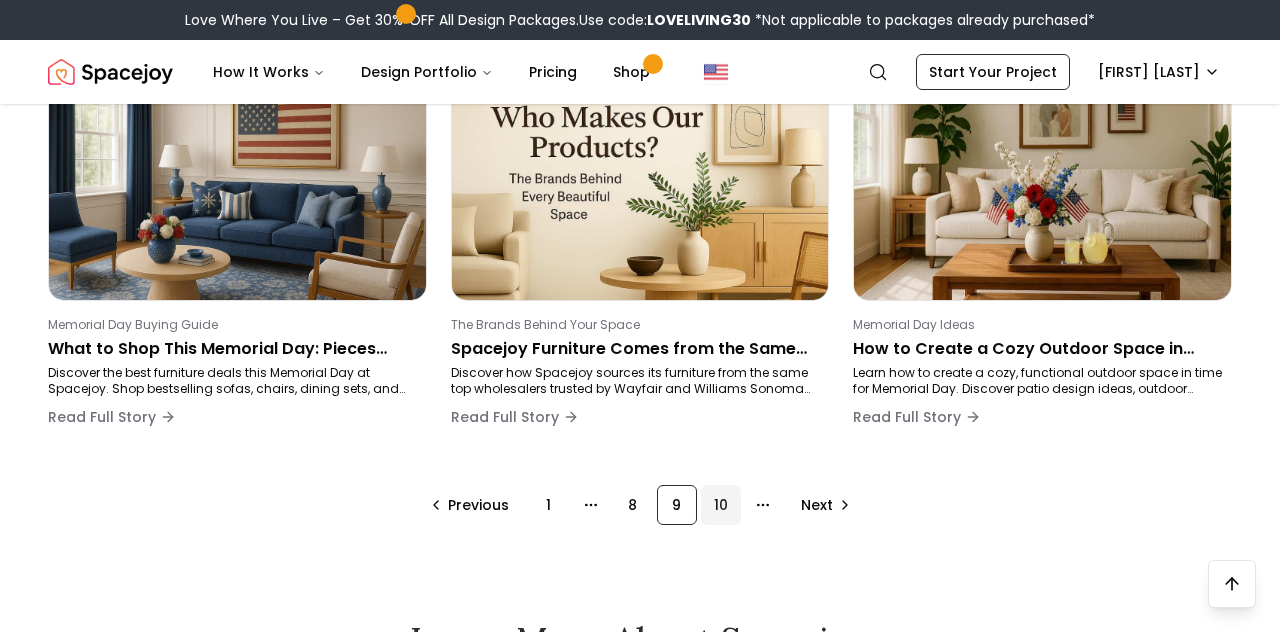 click on "10" at bounding box center (721, 505) 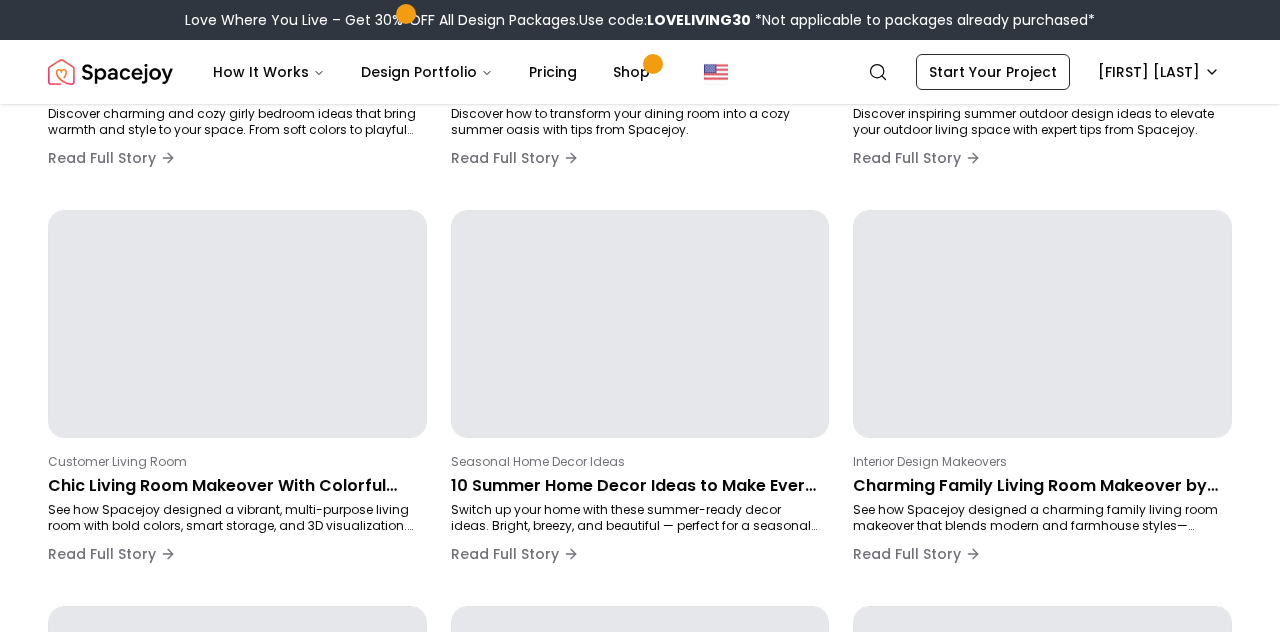 scroll, scrollTop: 296, scrollLeft: 0, axis: vertical 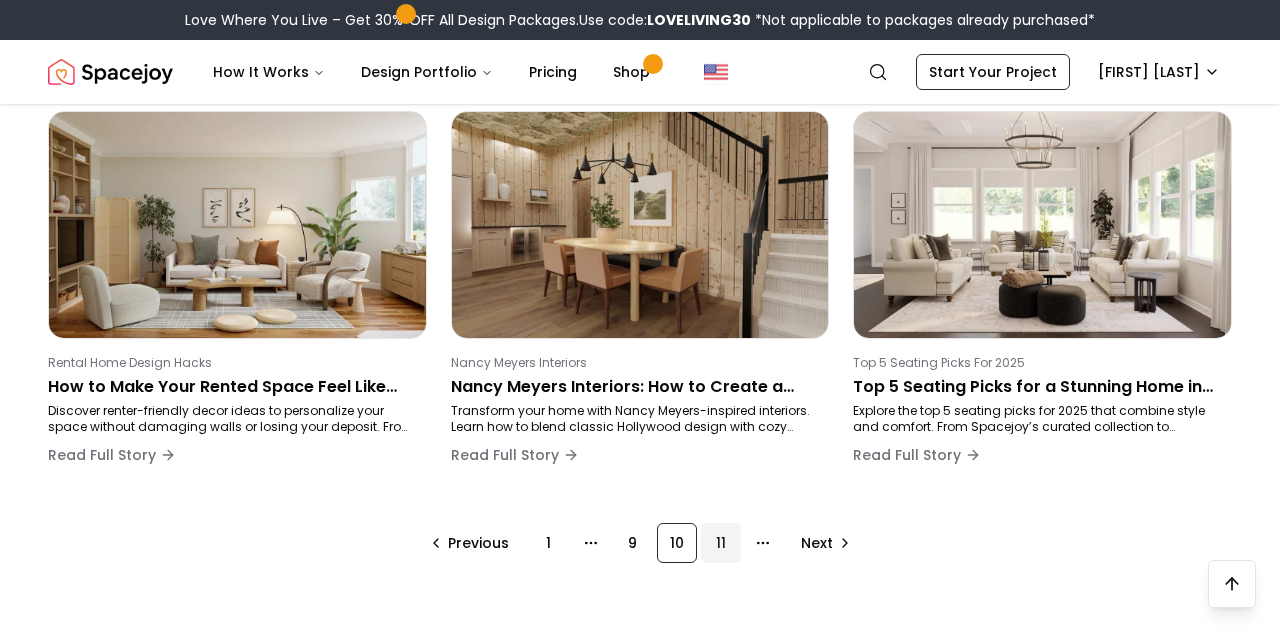 click on "11" at bounding box center [721, 543] 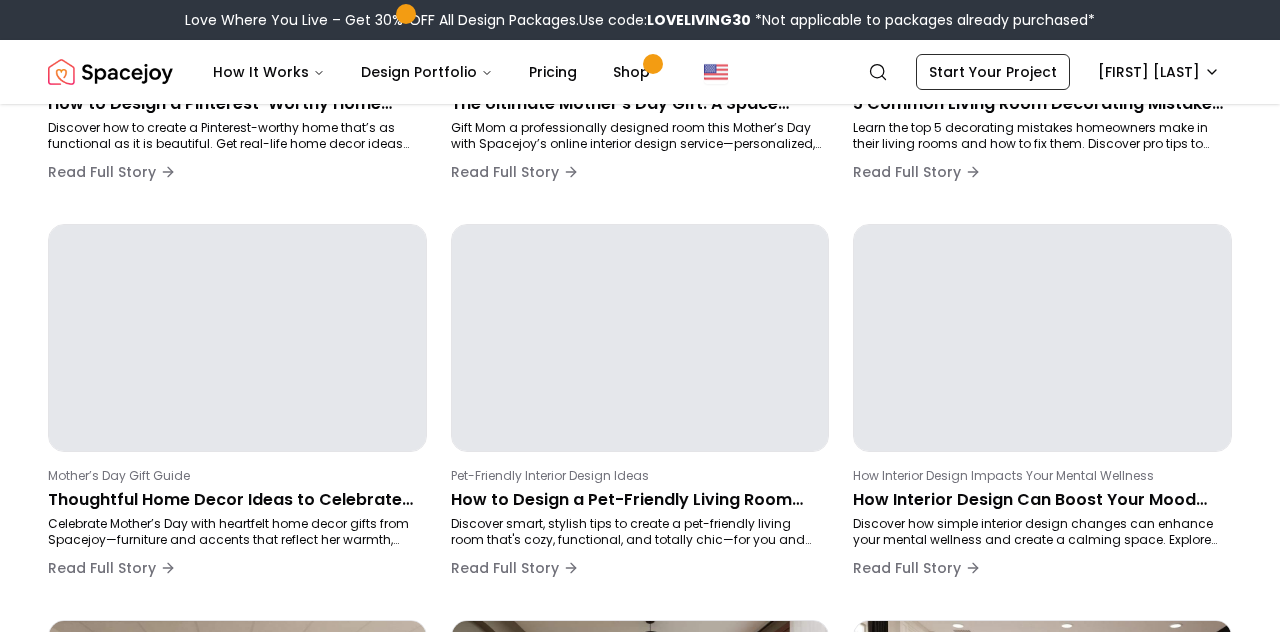 scroll, scrollTop: 296, scrollLeft: 0, axis: vertical 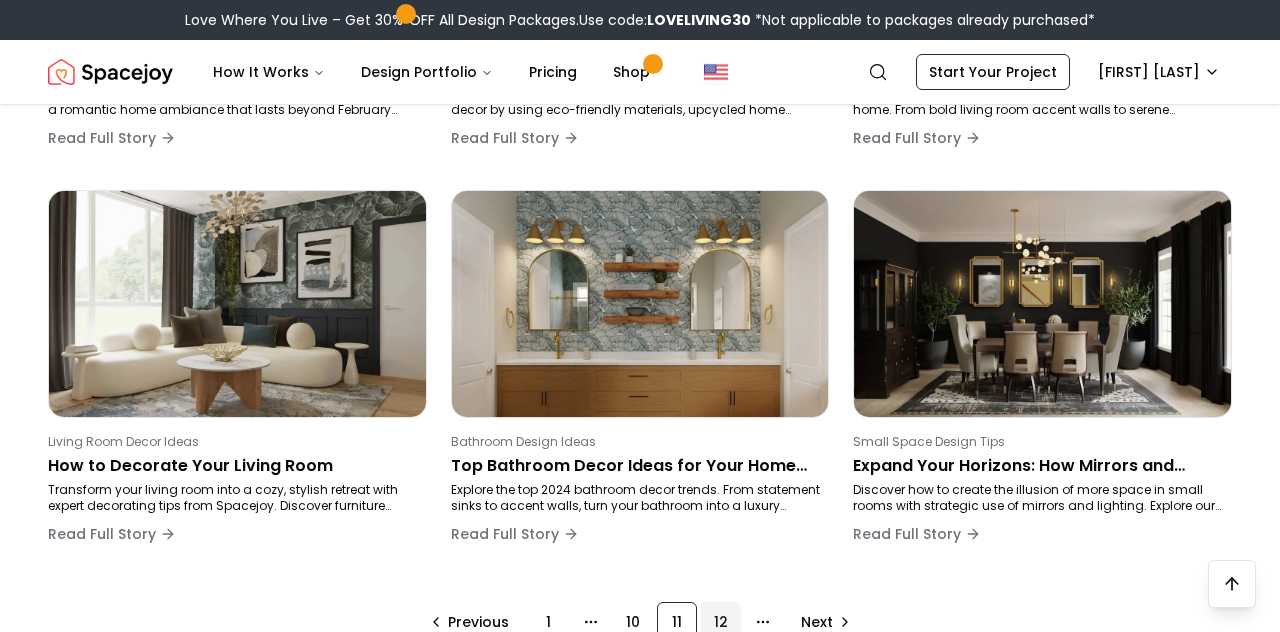 click on "12" at bounding box center [721, 622] 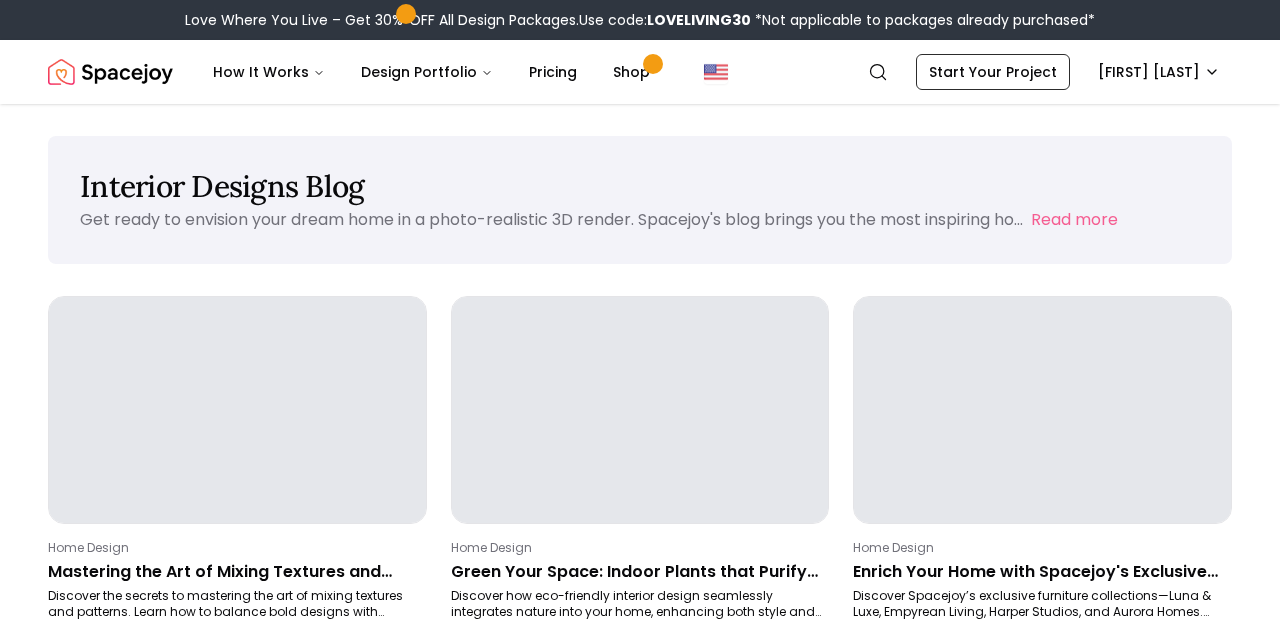scroll, scrollTop: 0, scrollLeft: 0, axis: both 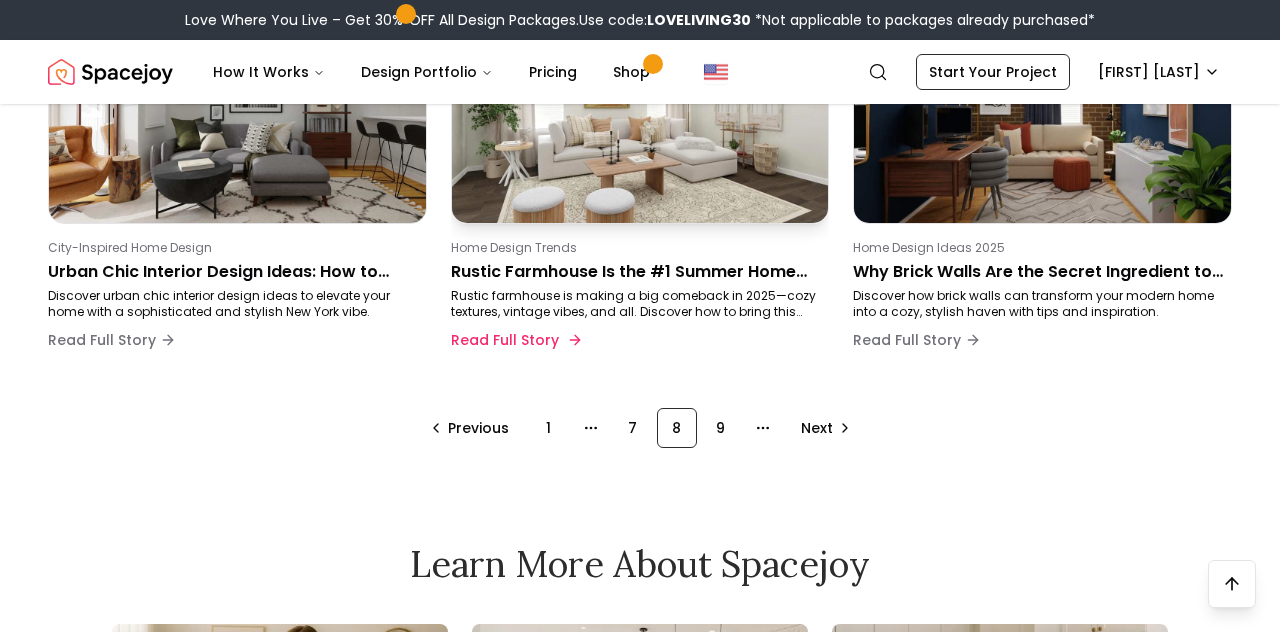 click on "Rustic Farmhouse Is the #1 Summer Home Trend of 2025—Here’s How to Nail It" at bounding box center [636, 272] 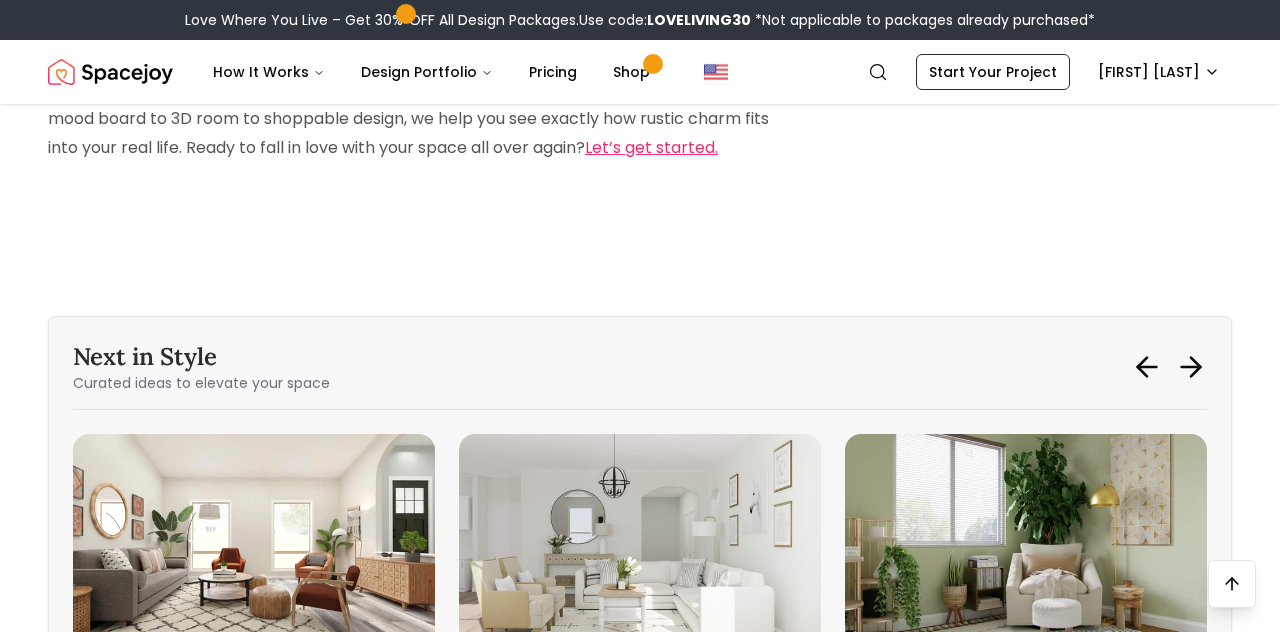 scroll, scrollTop: 3083, scrollLeft: 0, axis: vertical 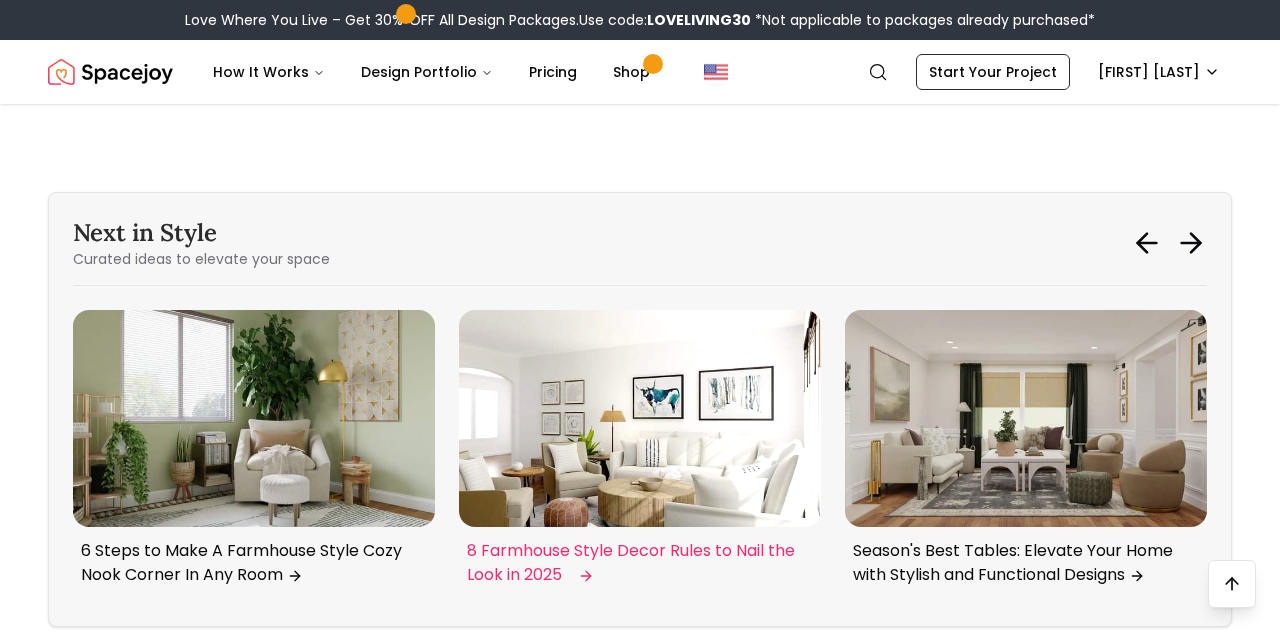 click on "8 Farmhouse Style Decor Rules to Nail the Look in 2025" at bounding box center (636, 563) 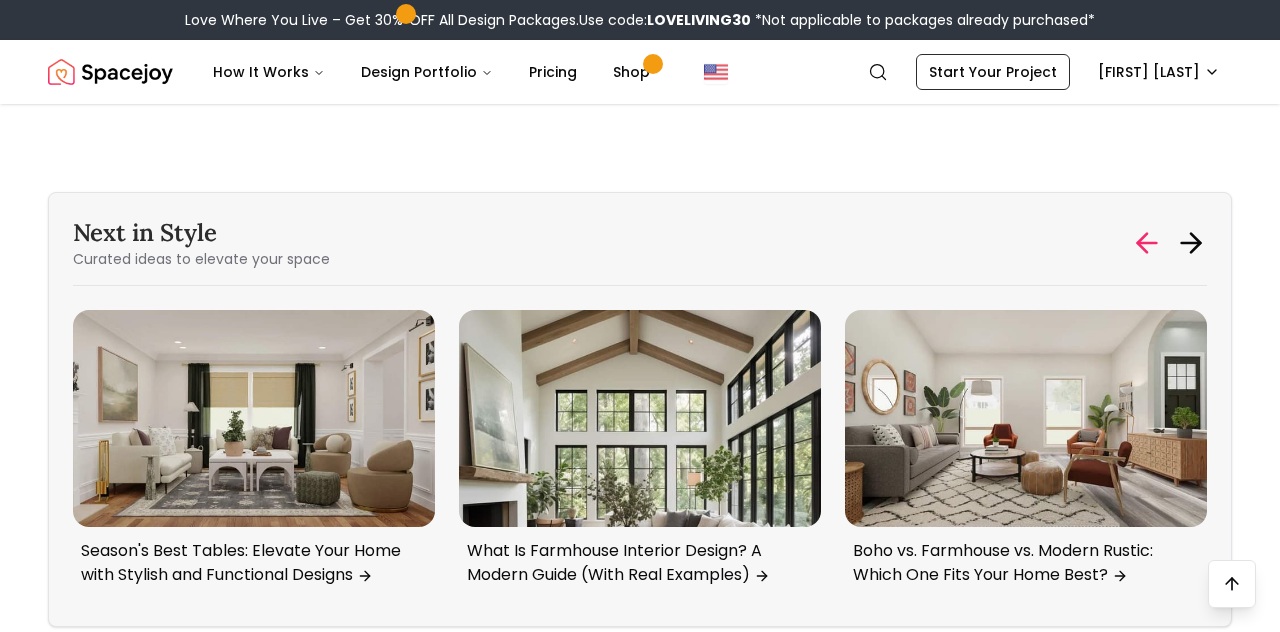 click 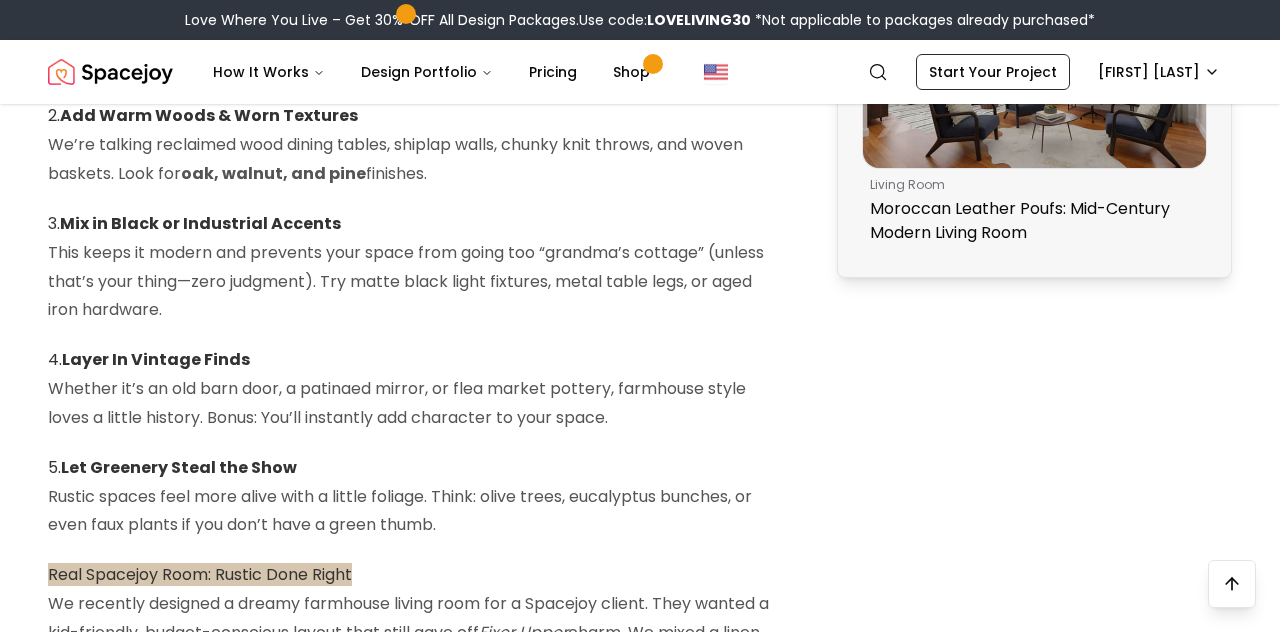 scroll, scrollTop: 1891, scrollLeft: 0, axis: vertical 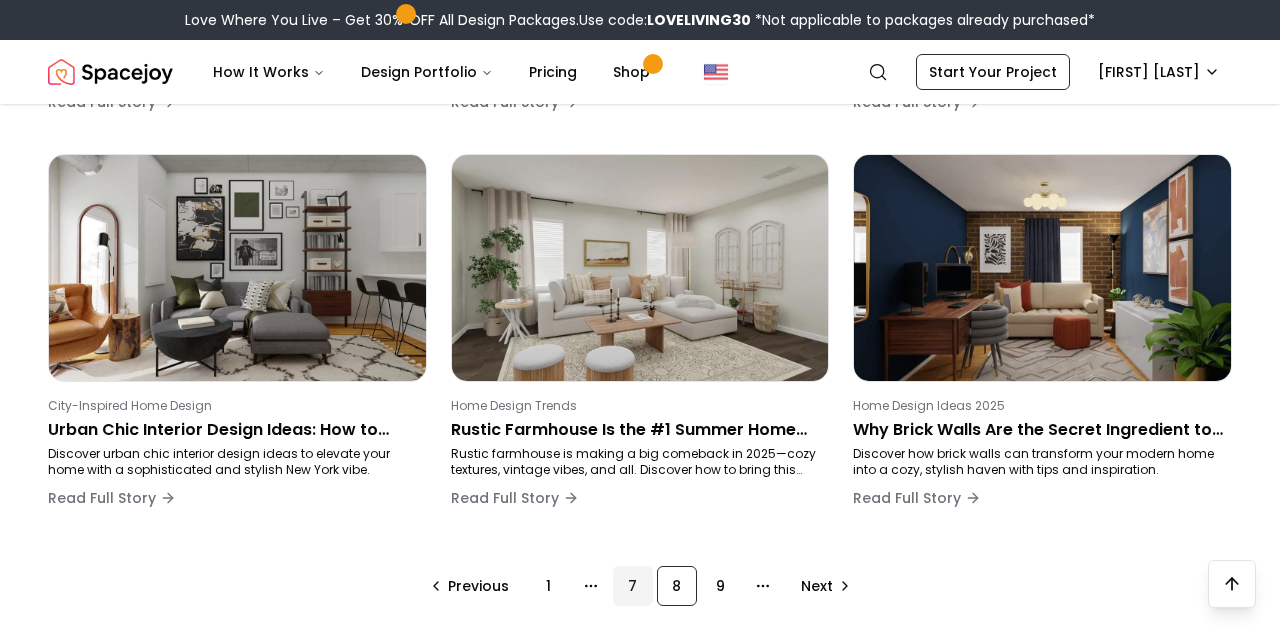 click on "7" at bounding box center [633, 586] 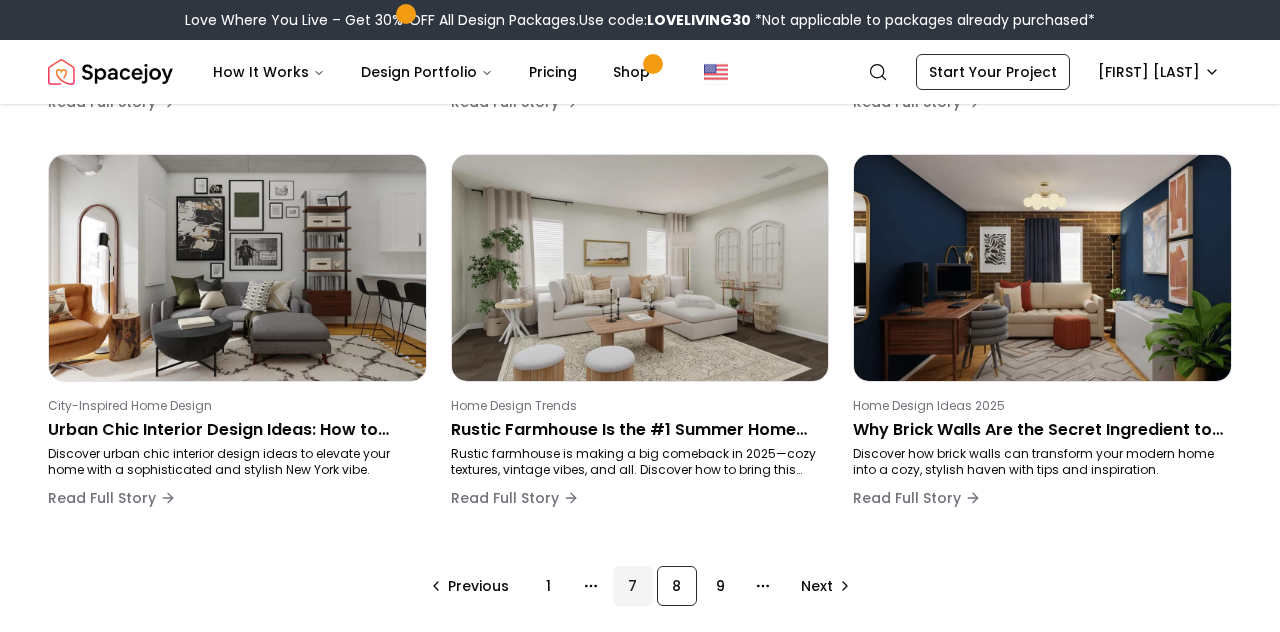 scroll, scrollTop: 296, scrollLeft: 0, axis: vertical 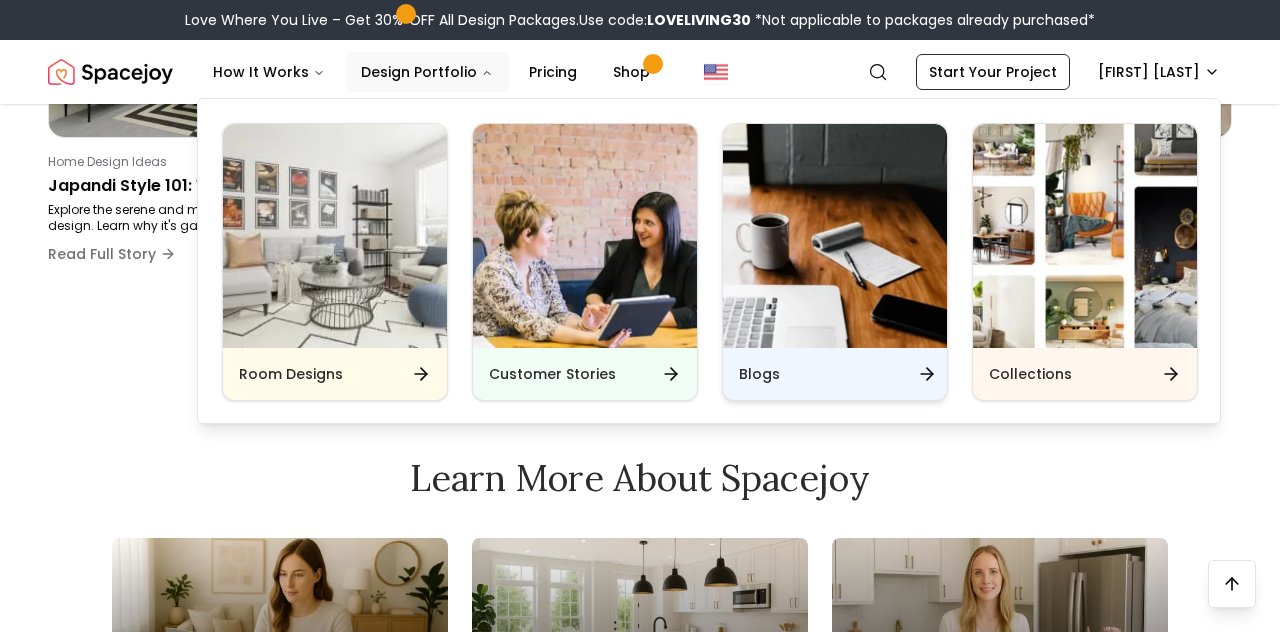 click on "Blogs" at bounding box center [759, 374] 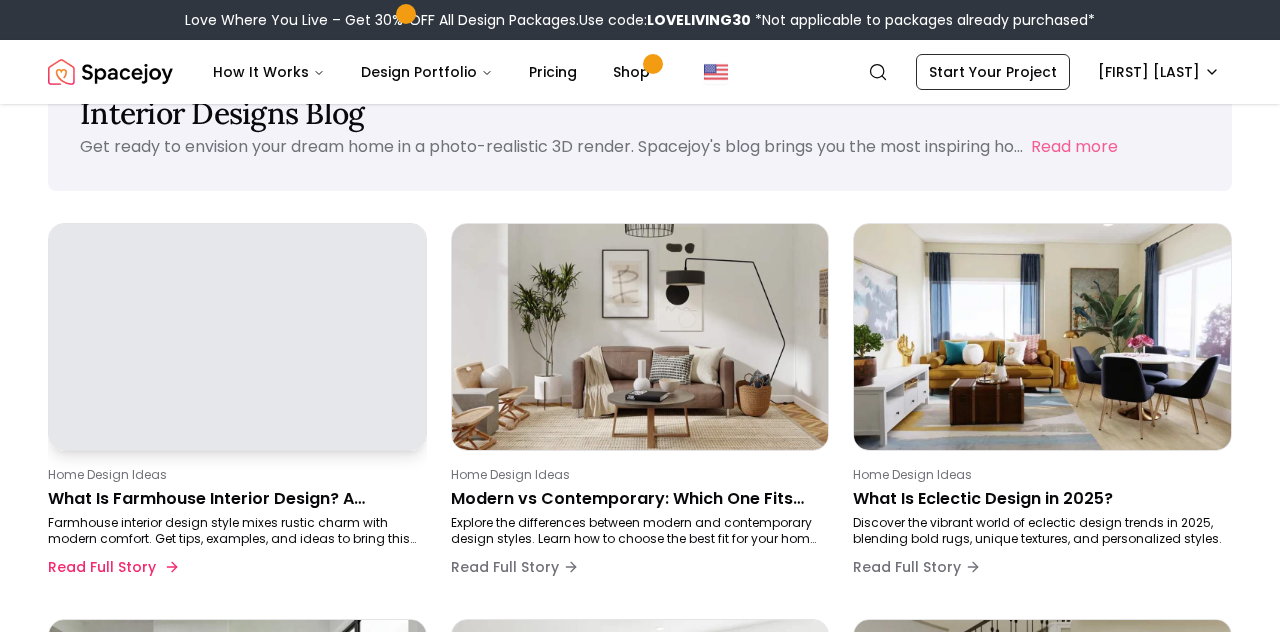 scroll, scrollTop: 105, scrollLeft: 0, axis: vertical 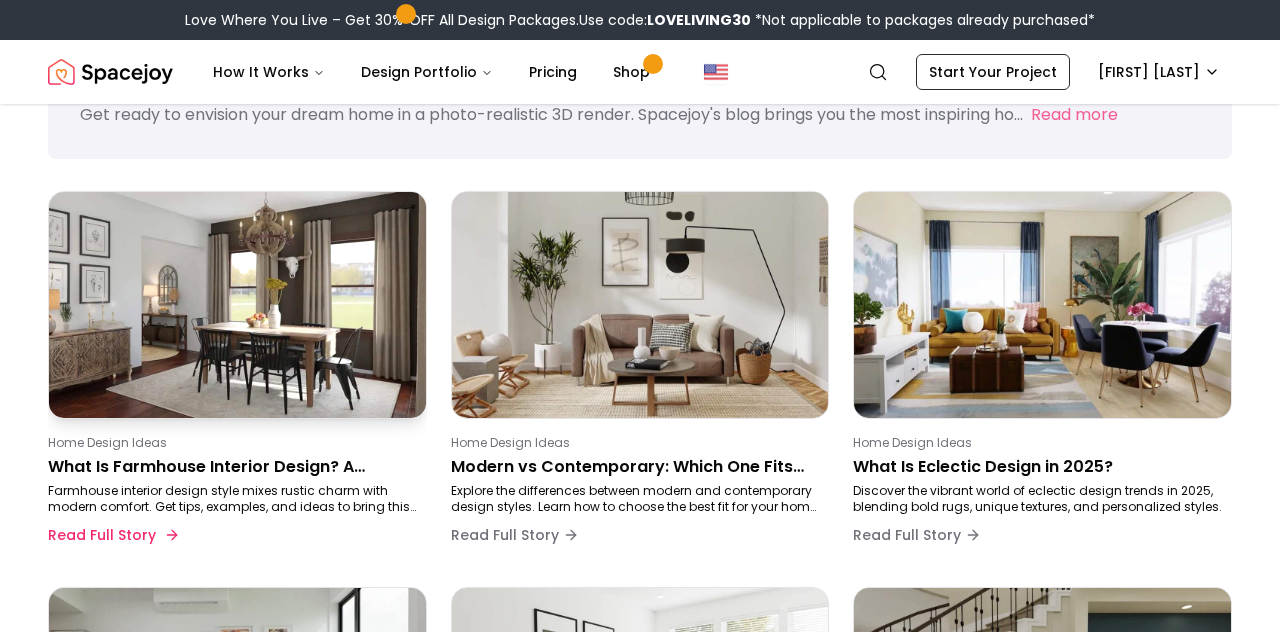 click on "What Is Farmhouse Interior Design? A Modern Guide (With Real Examples)" at bounding box center [233, 467] 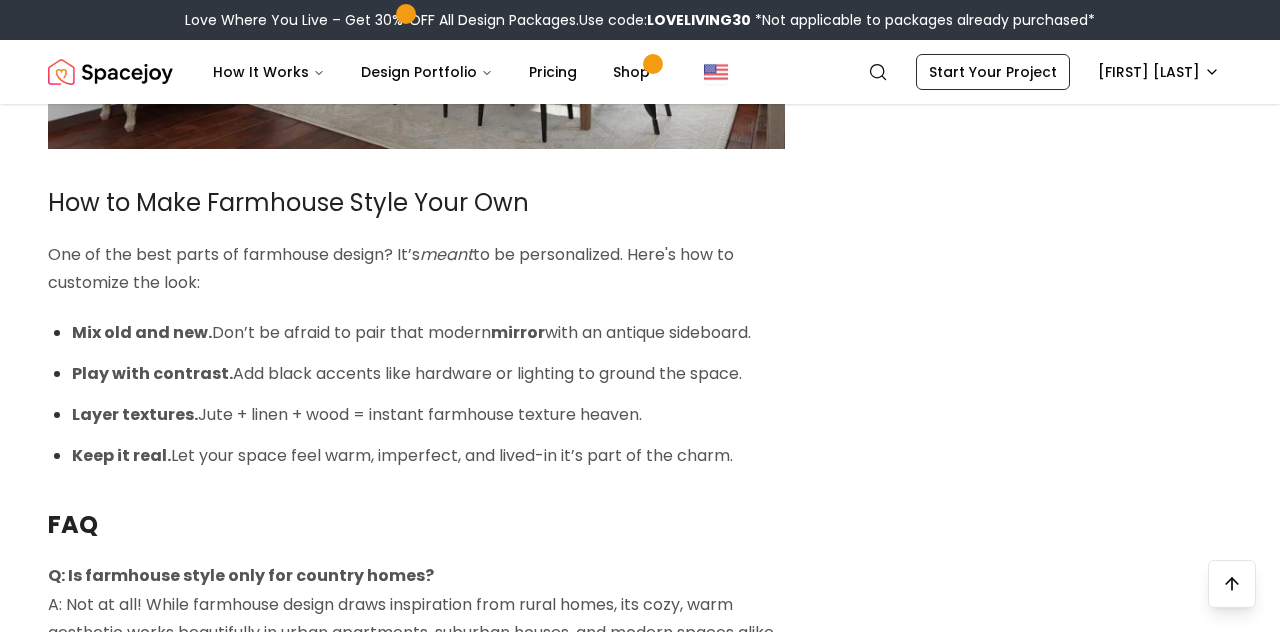 scroll, scrollTop: 5470, scrollLeft: 0, axis: vertical 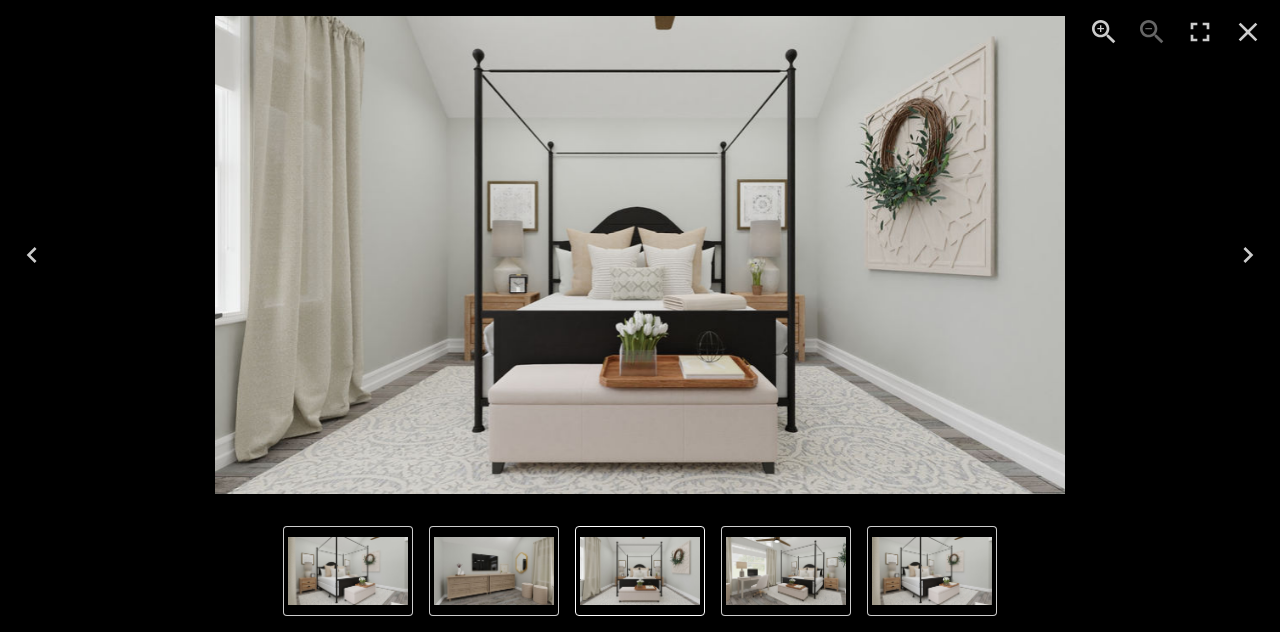 click at bounding box center [639, 255] 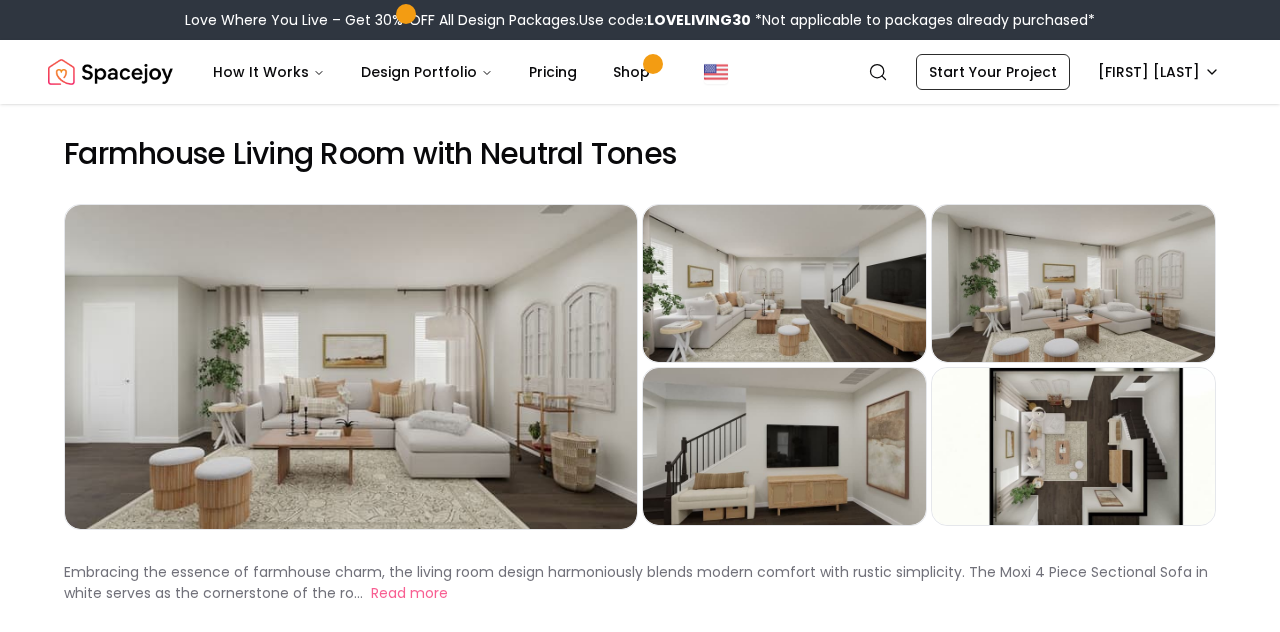 click 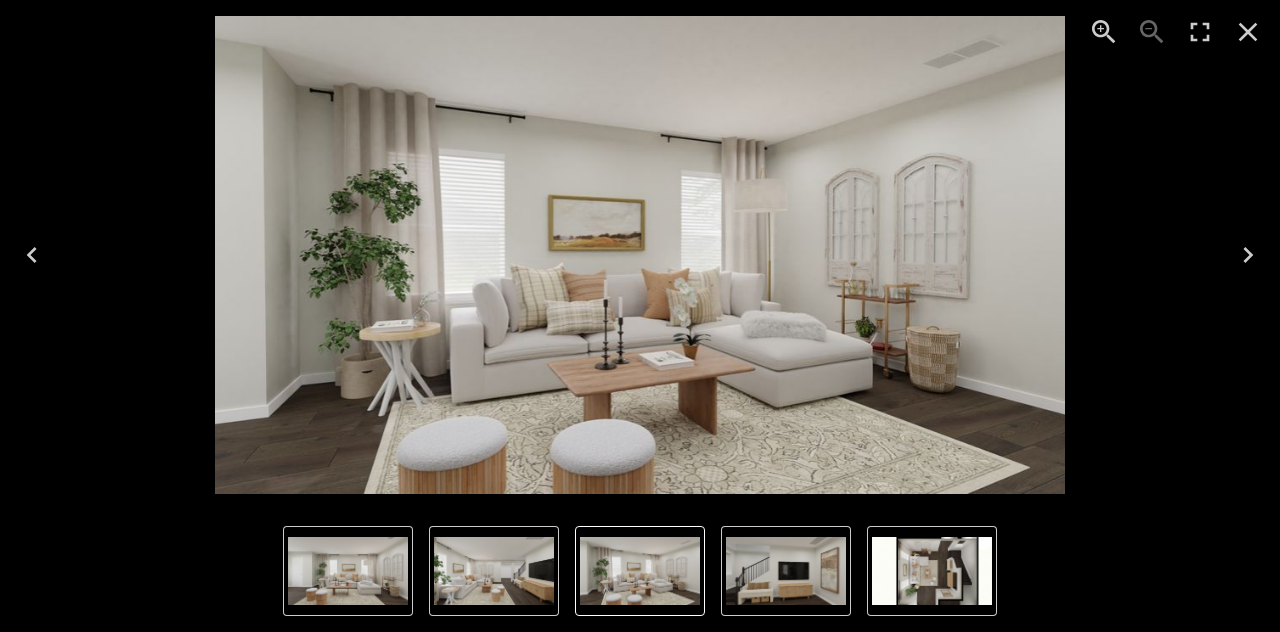 click 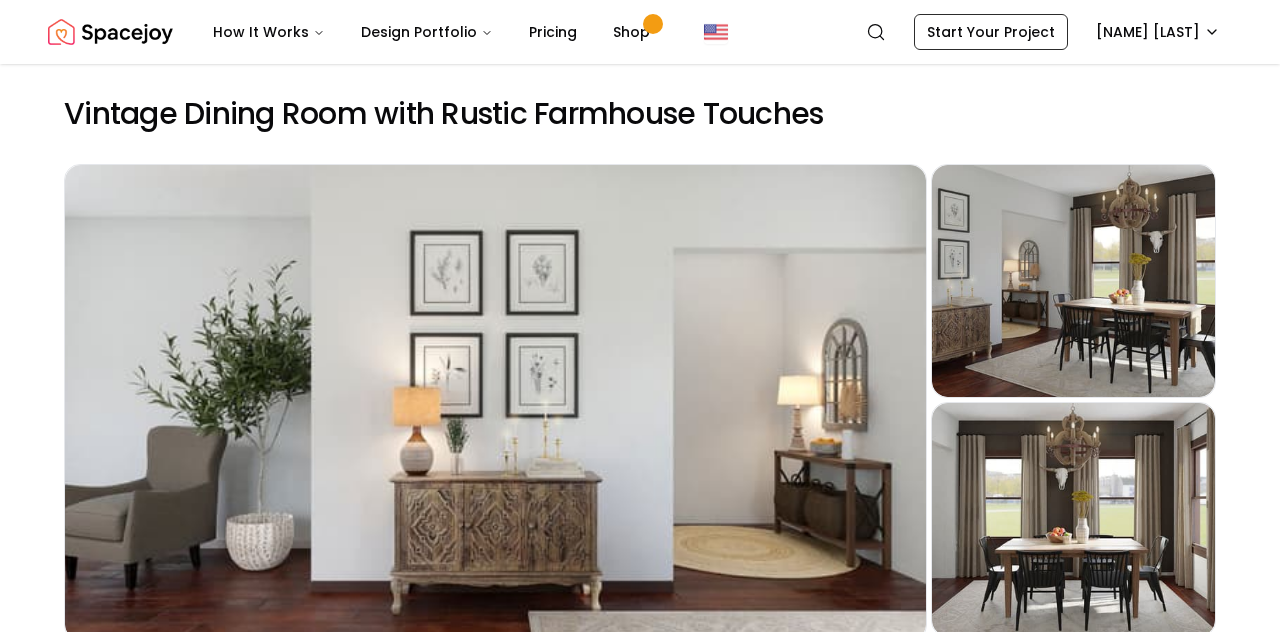 scroll, scrollTop: 0, scrollLeft: 0, axis: both 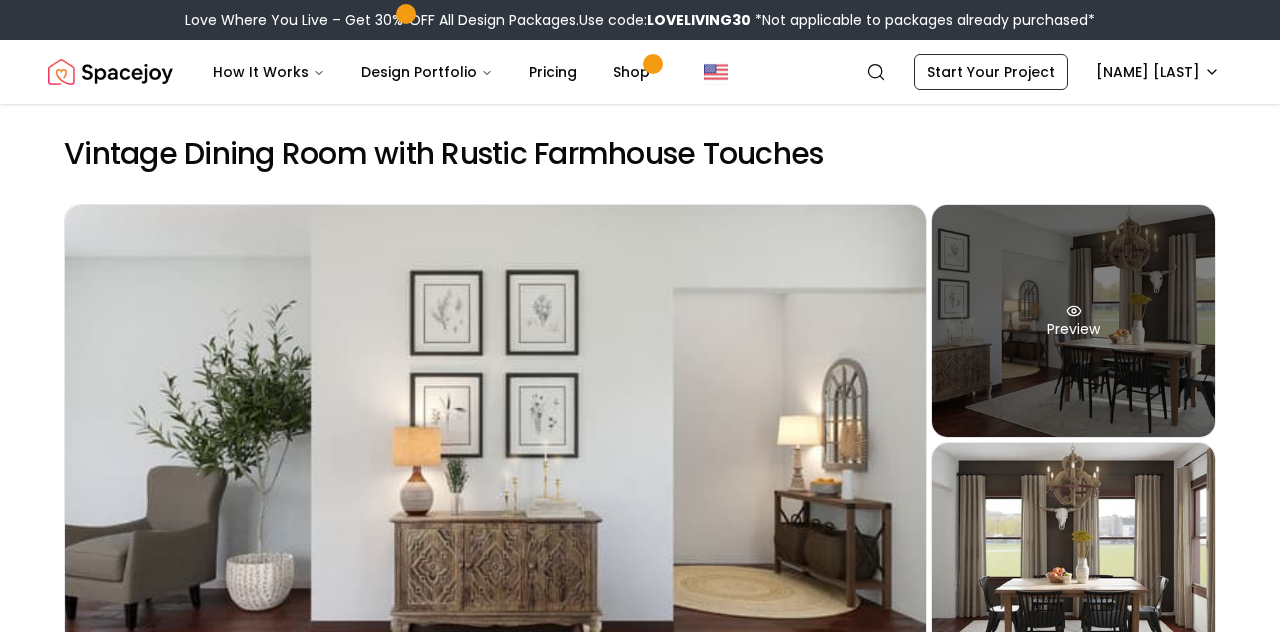 click on "Preview" at bounding box center [1073, 321] 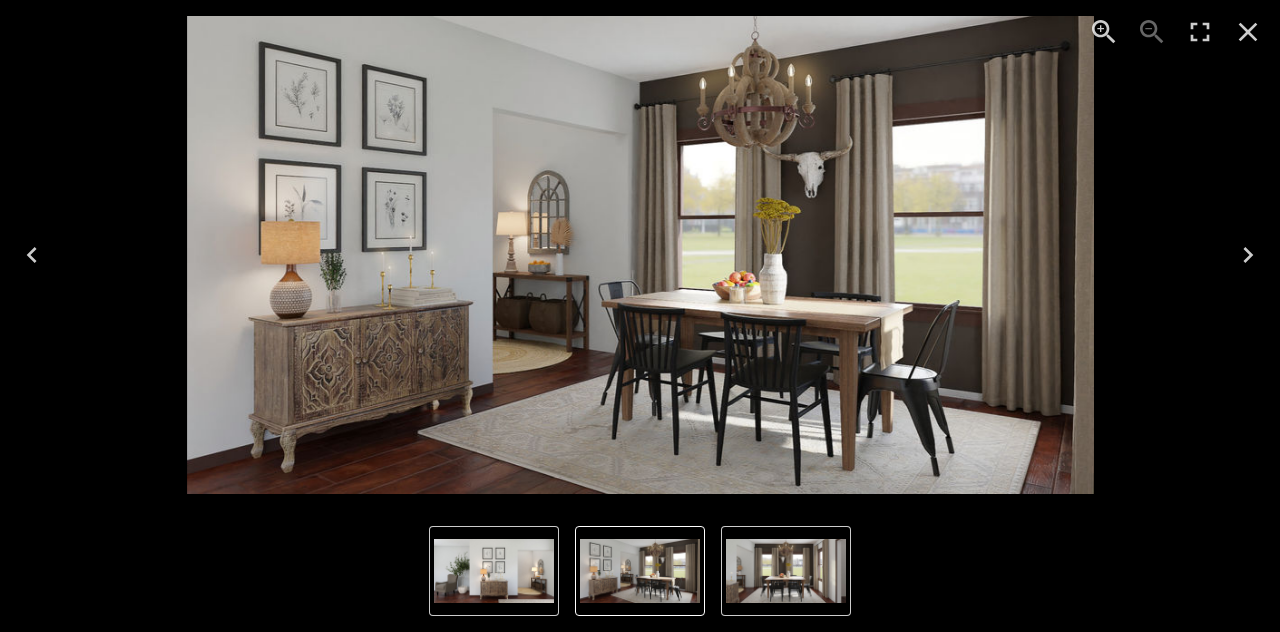 click 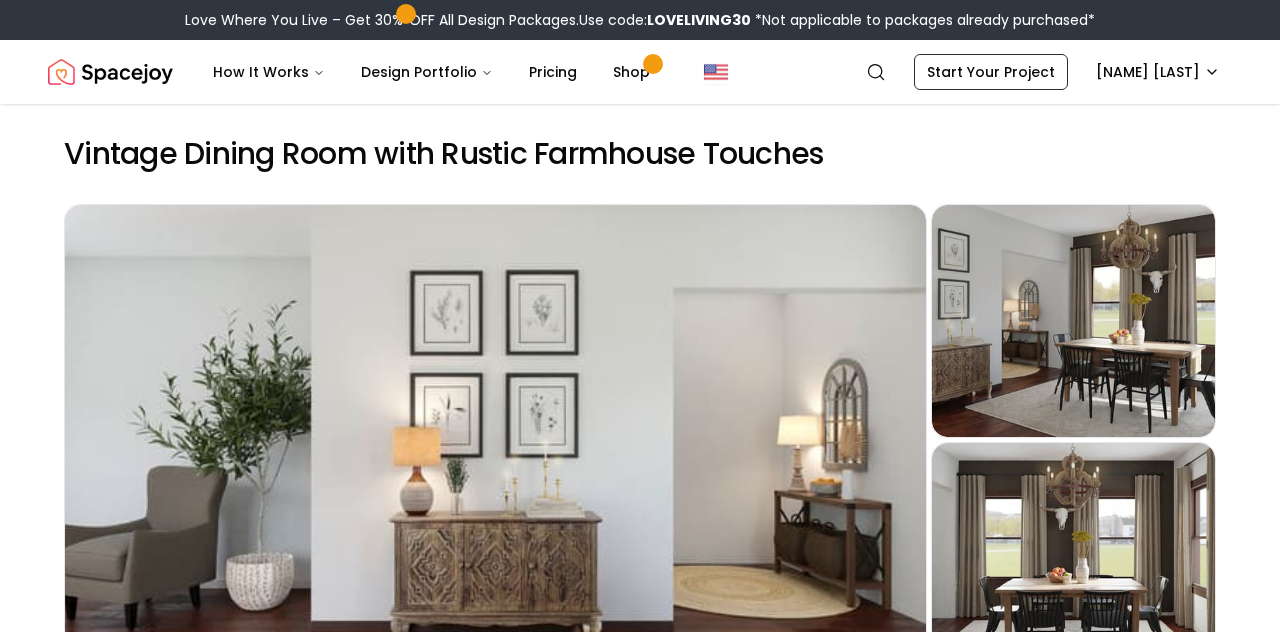 click 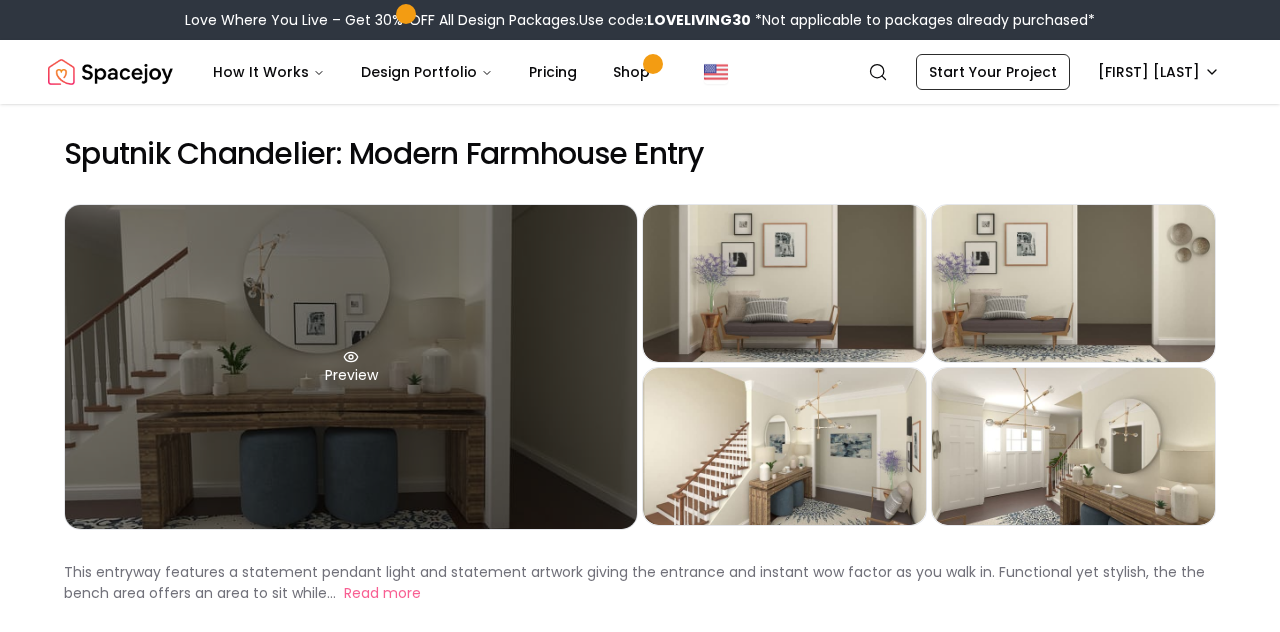 scroll, scrollTop: 0, scrollLeft: 0, axis: both 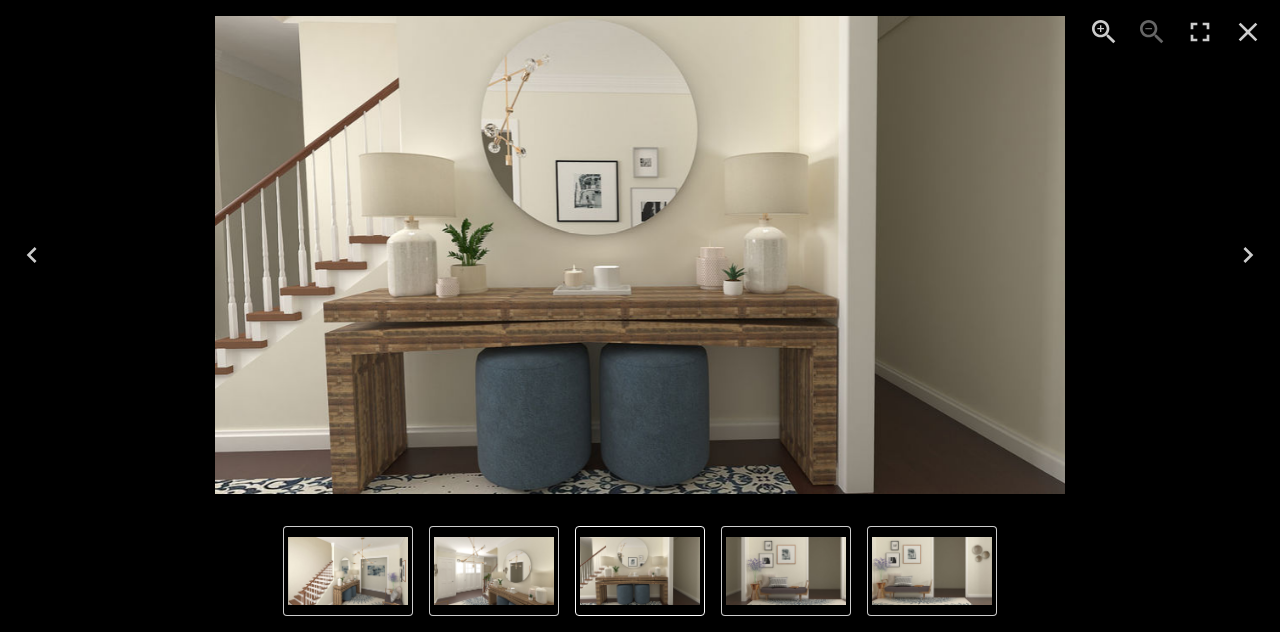 click 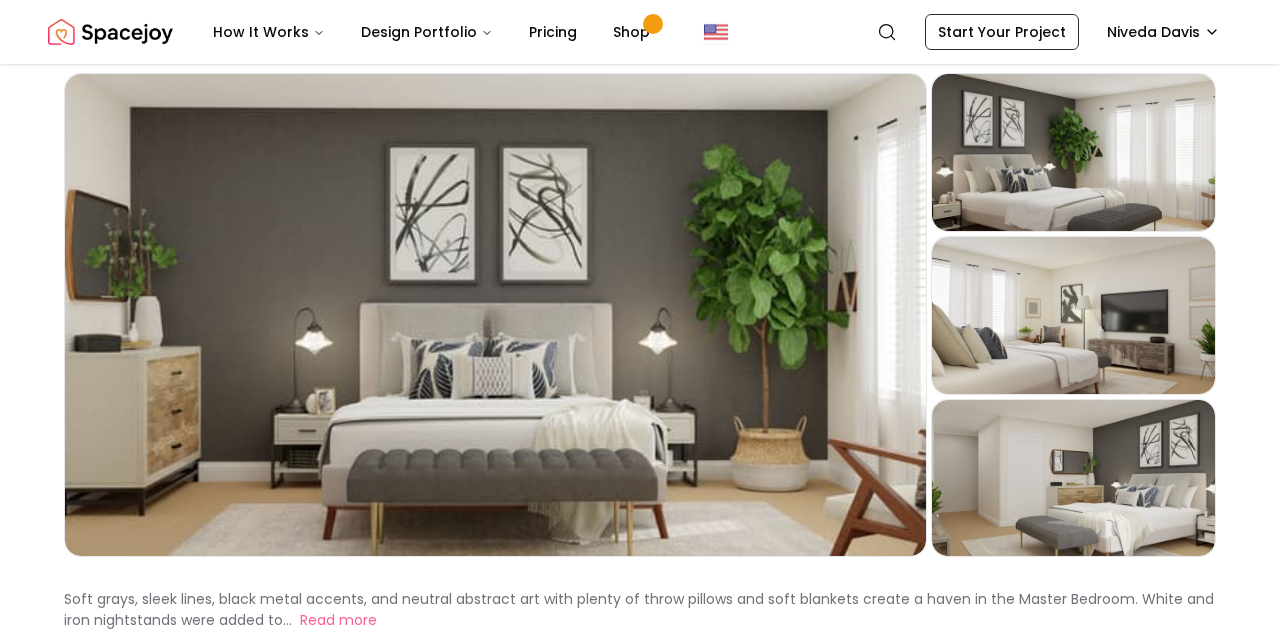 scroll, scrollTop: 91, scrollLeft: 0, axis: vertical 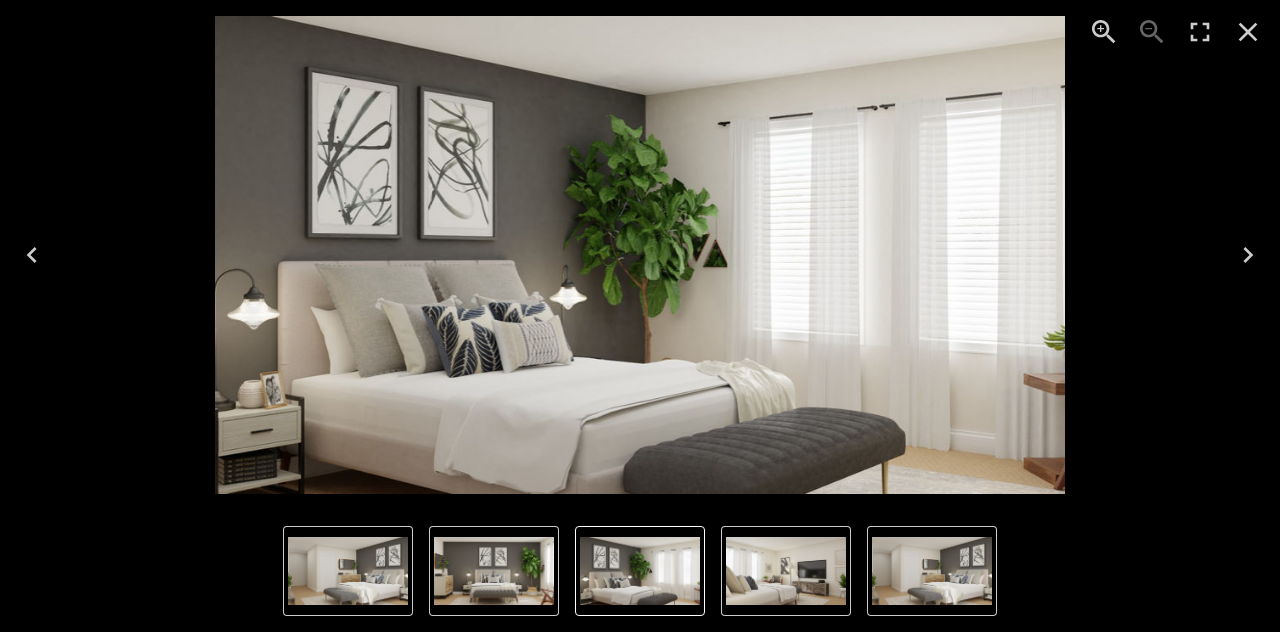 click 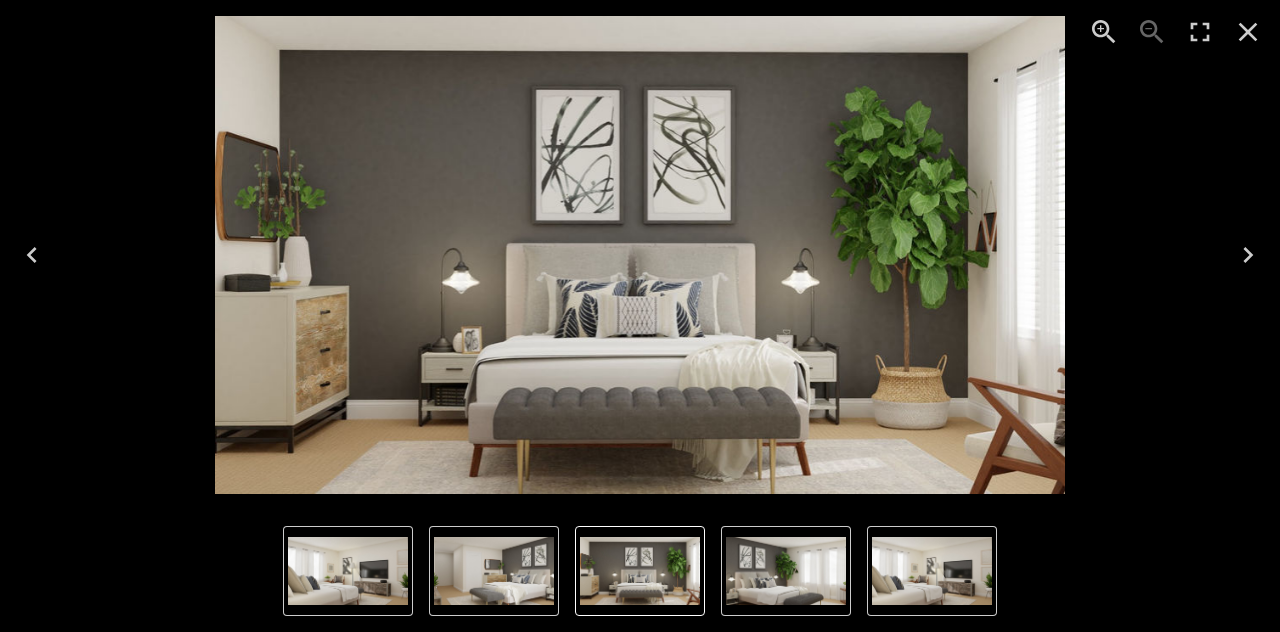 click at bounding box center (639, 255) 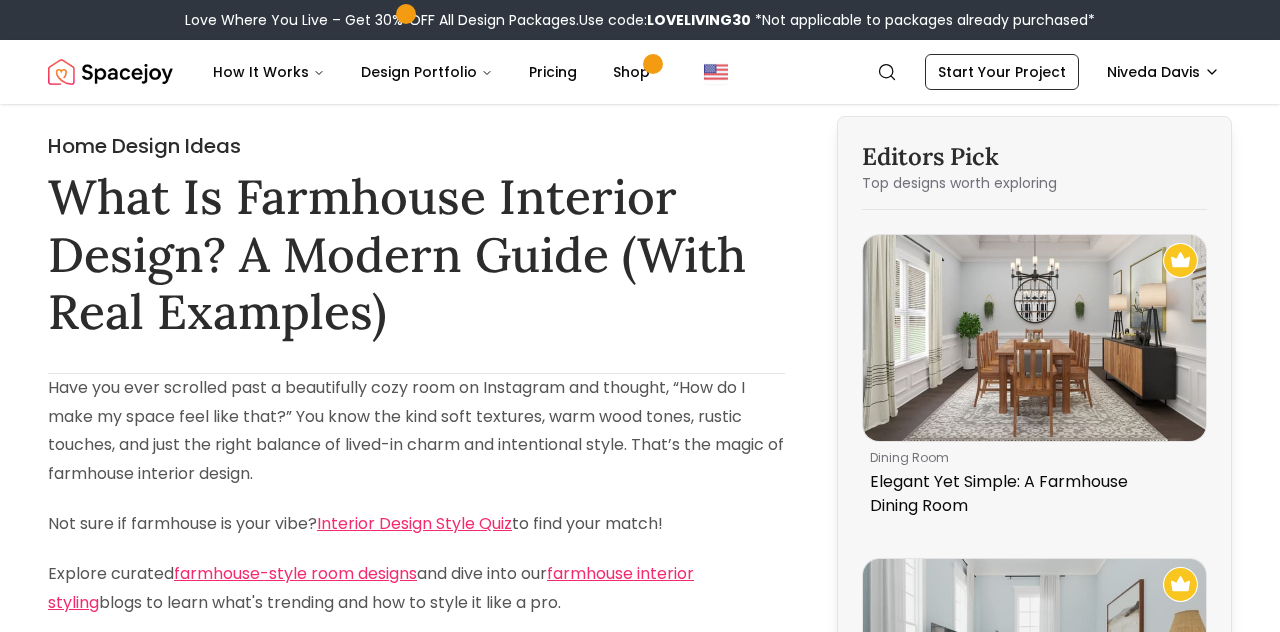 scroll, scrollTop: 0, scrollLeft: 0, axis: both 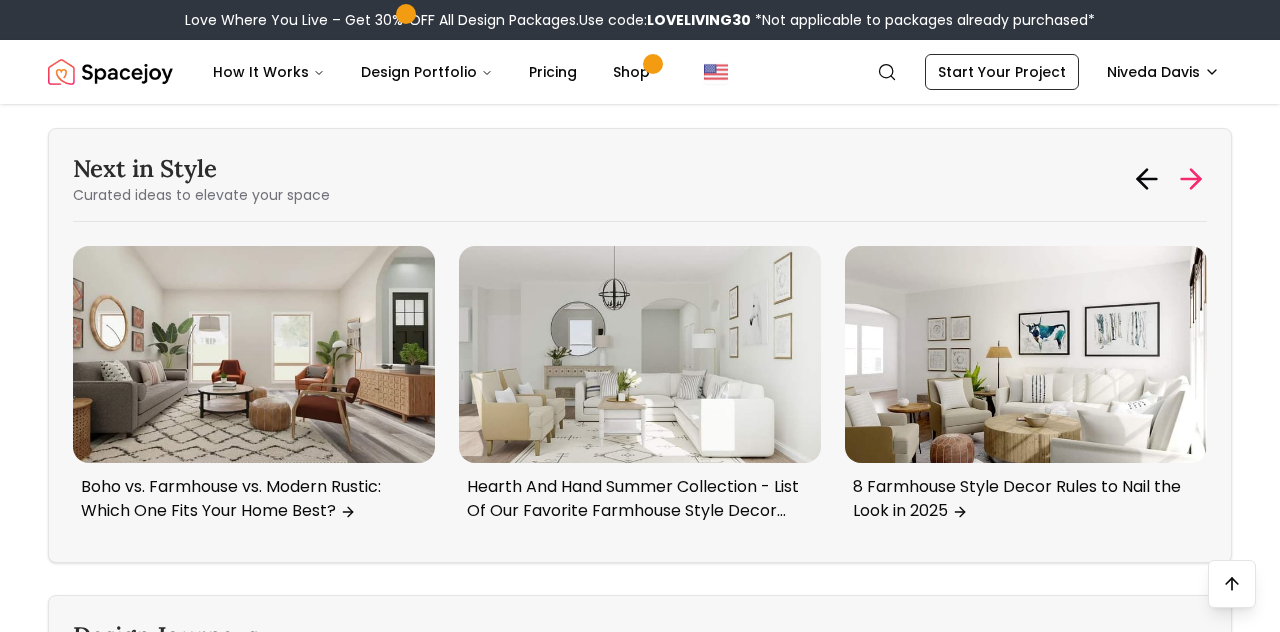 click 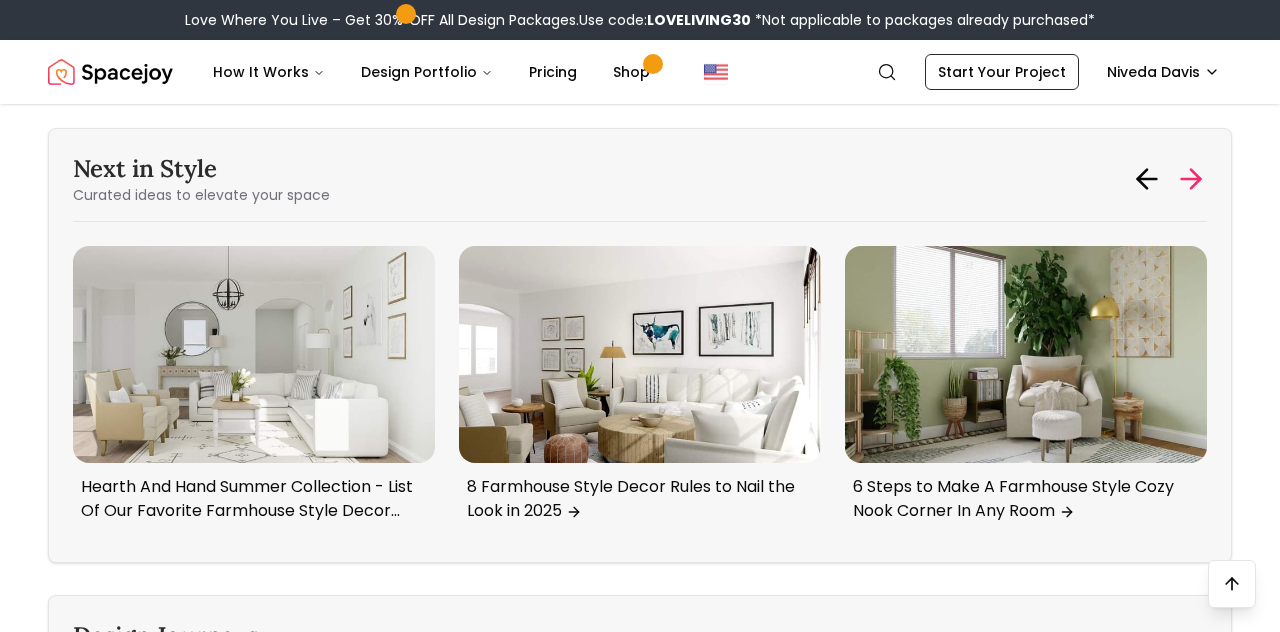 click 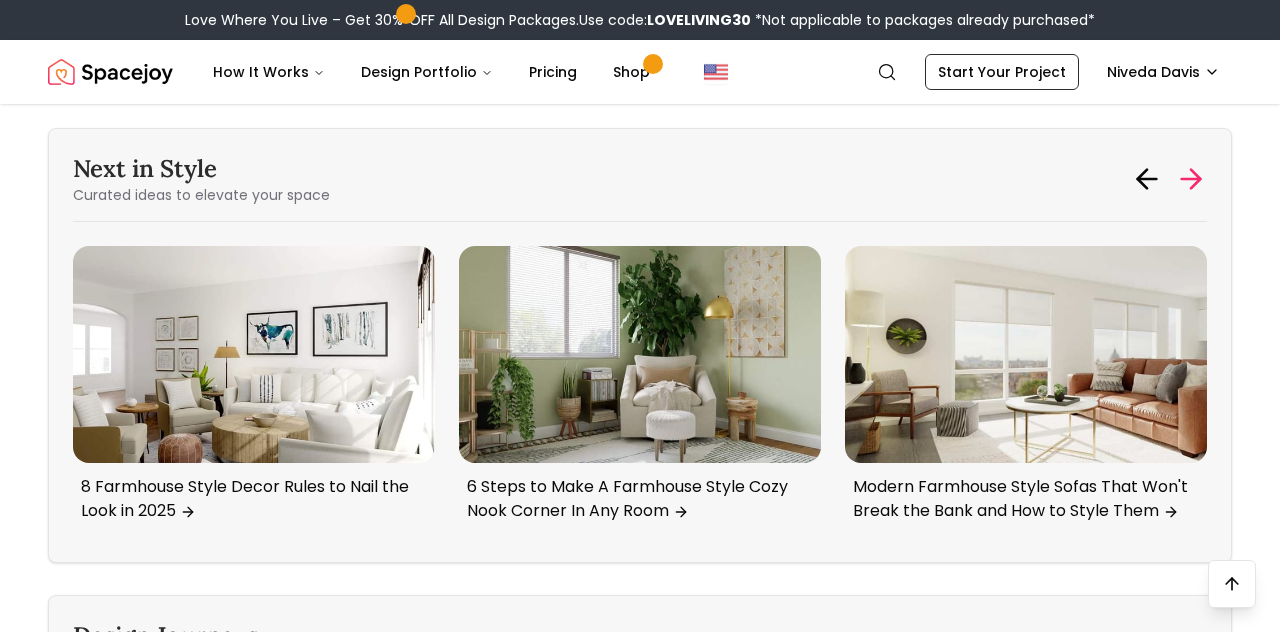click 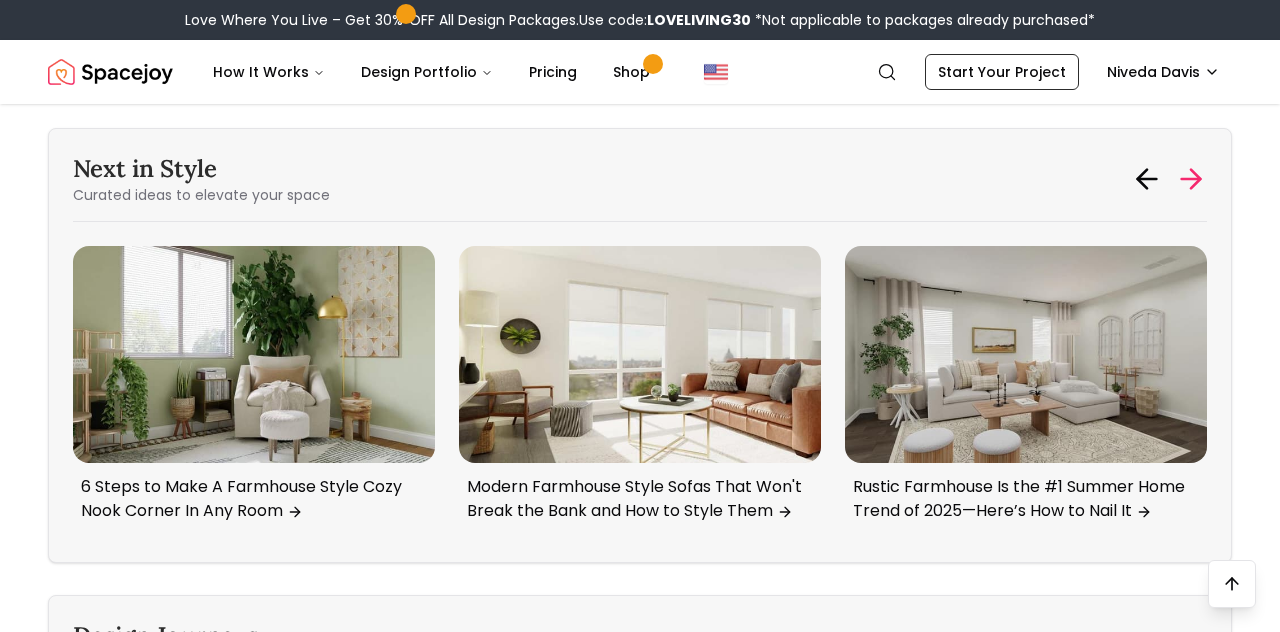 click 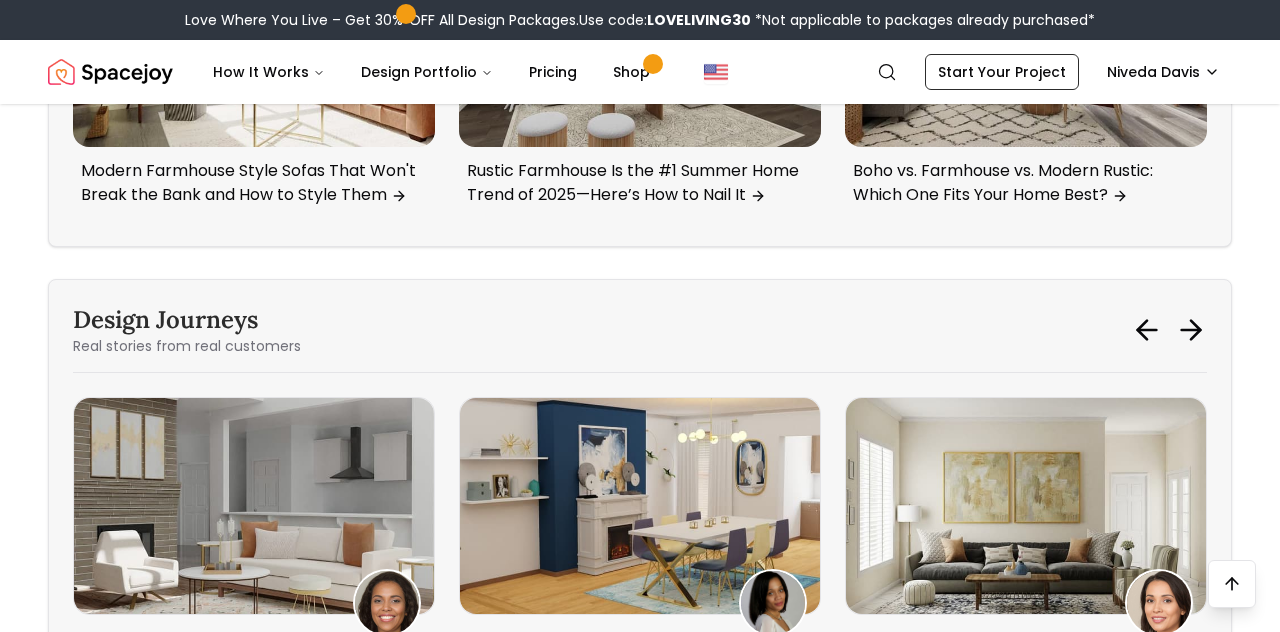 scroll, scrollTop: 6886, scrollLeft: 0, axis: vertical 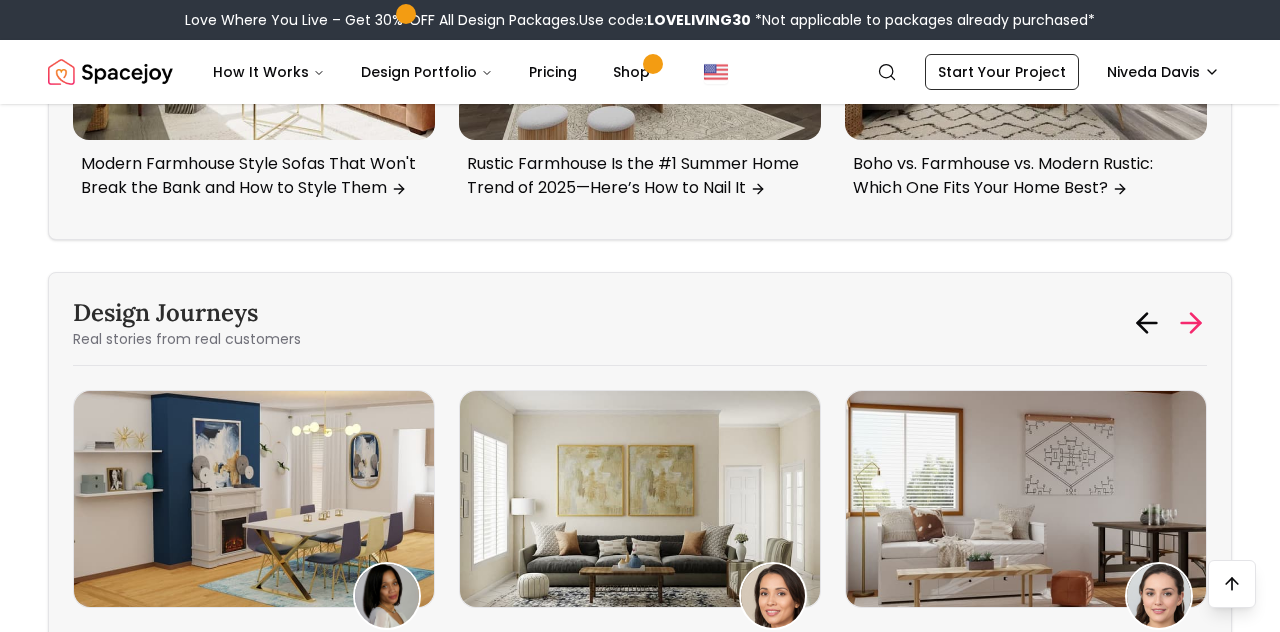 click 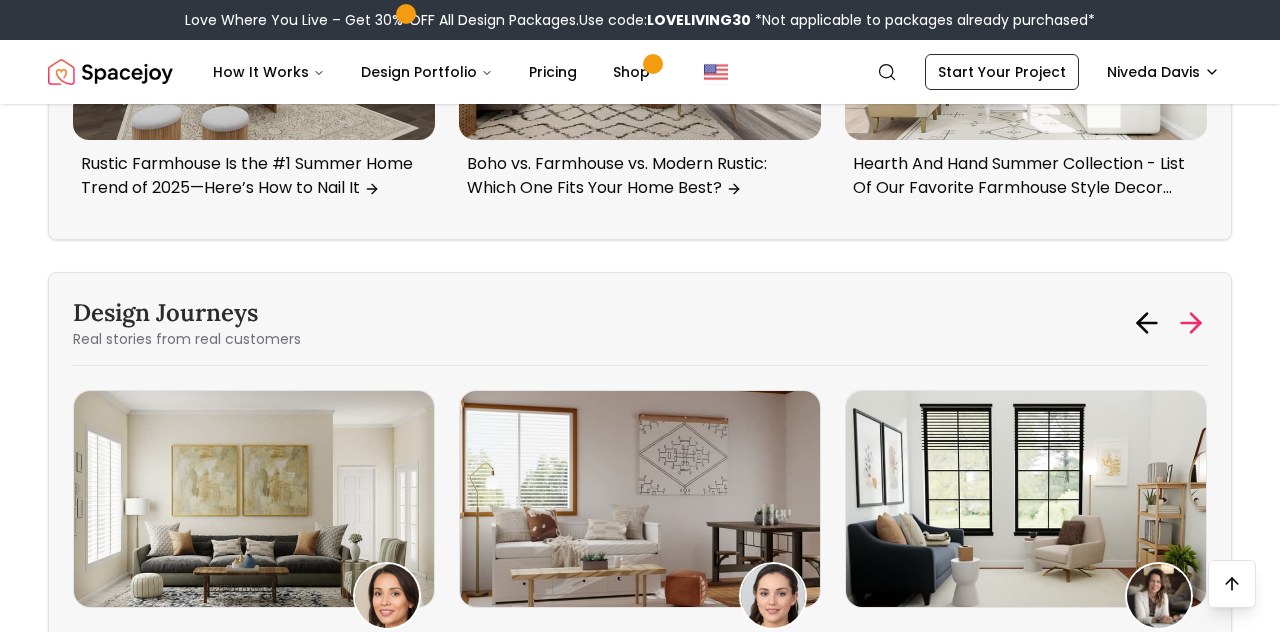 click 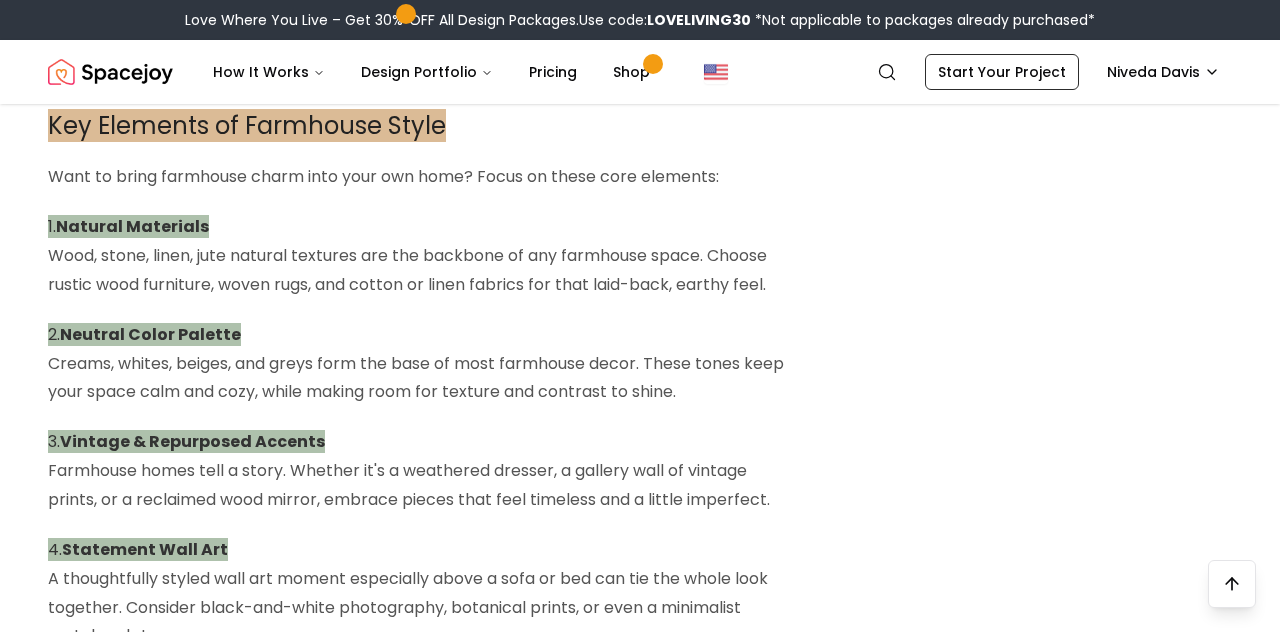 scroll, scrollTop: 2508, scrollLeft: 0, axis: vertical 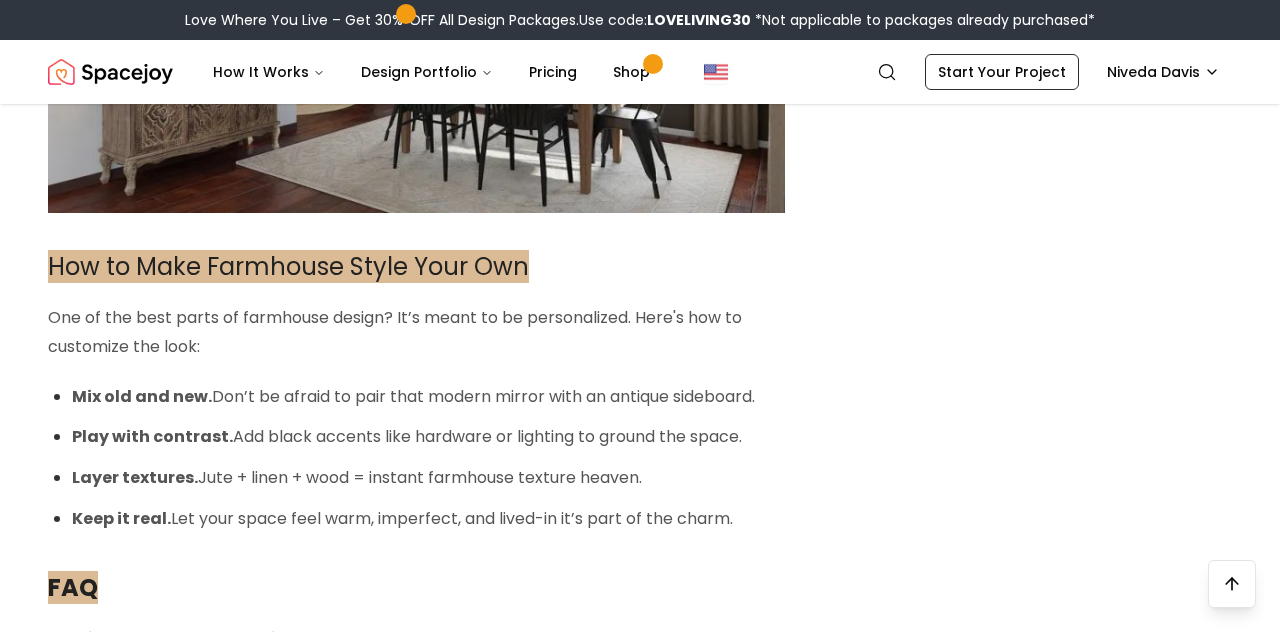 click on "One of the best parts of farmhouse design? It’s meant to be personalized. Here's how to customize the look:" at bounding box center (416, 333) 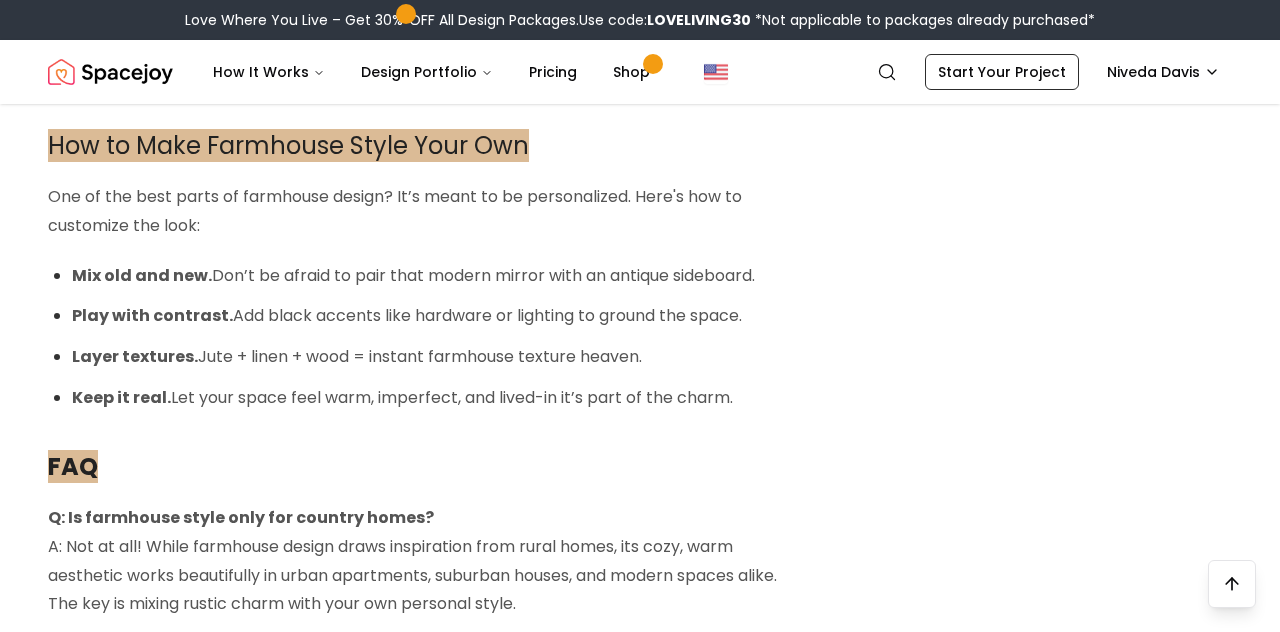 scroll, scrollTop: 5586, scrollLeft: 0, axis: vertical 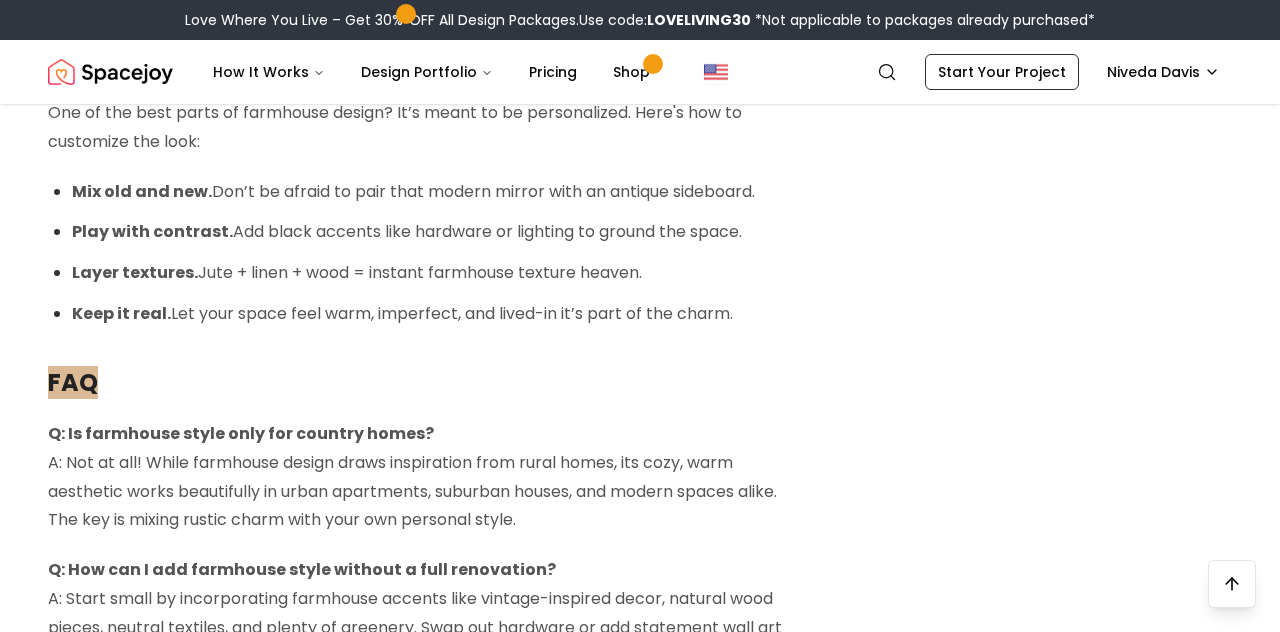 click on "Have you ever scrolled past a beautifully cozy room on Instagram and thought, “How do I make my space feel like that?” You know the kind soft textures, warm wood tones, rustic touches, and just the right balance of lived-in charm and intentional style. That’s the magic of farmhouse interior design.
Not sure if farmhouse is your vibe?   Interior Design Style Quiz  to find your match!
Explore curated  farmhouse-style room designs  and dive into our  farmhouse interior styling  blogs to learn what's trending and how to style it like a pro.
This design style has been a favorite for years and in 2025, it’s still going strong with a modern twist. Whether you're starting from scratch or just want to add a little rustic soul to your home, we’re breaking down everything you need to know about farmhouse style, with real examples and easy tips from Spacejoy.
What Exactly Is Farmhouse Interior Design?
Let’s start with the basics.  Farmhouse interior design
Scandinavian,  boho , or even" at bounding box center [416, -2081] 